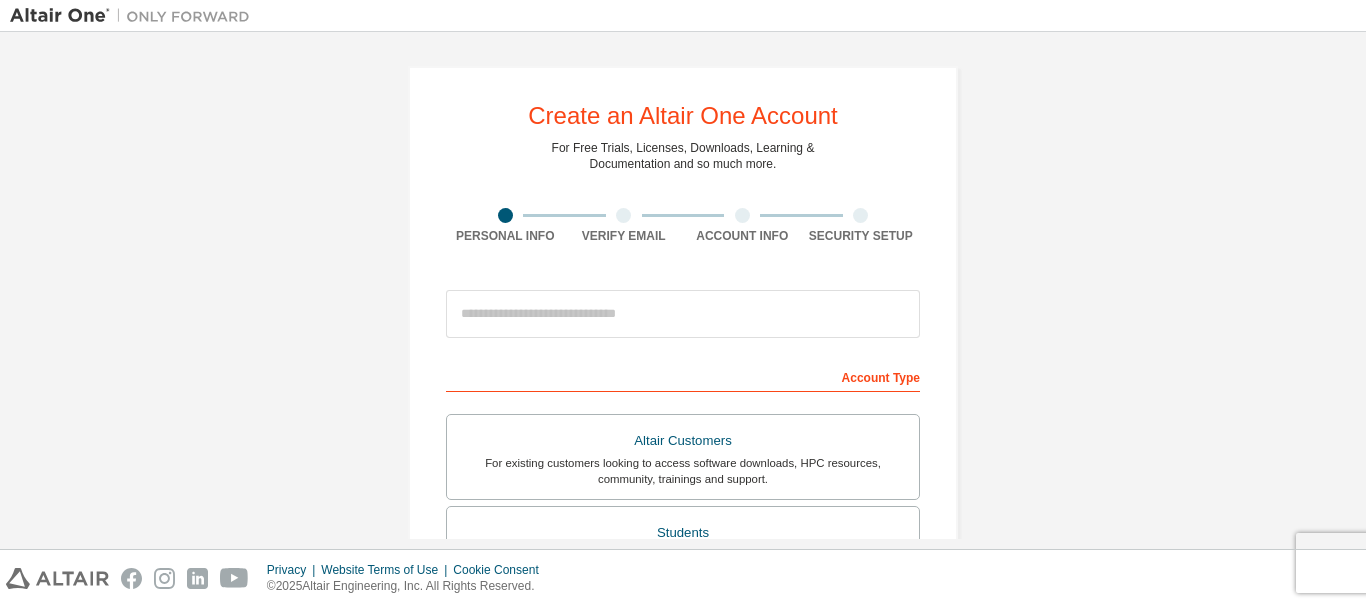 scroll, scrollTop: 0, scrollLeft: 0, axis: both 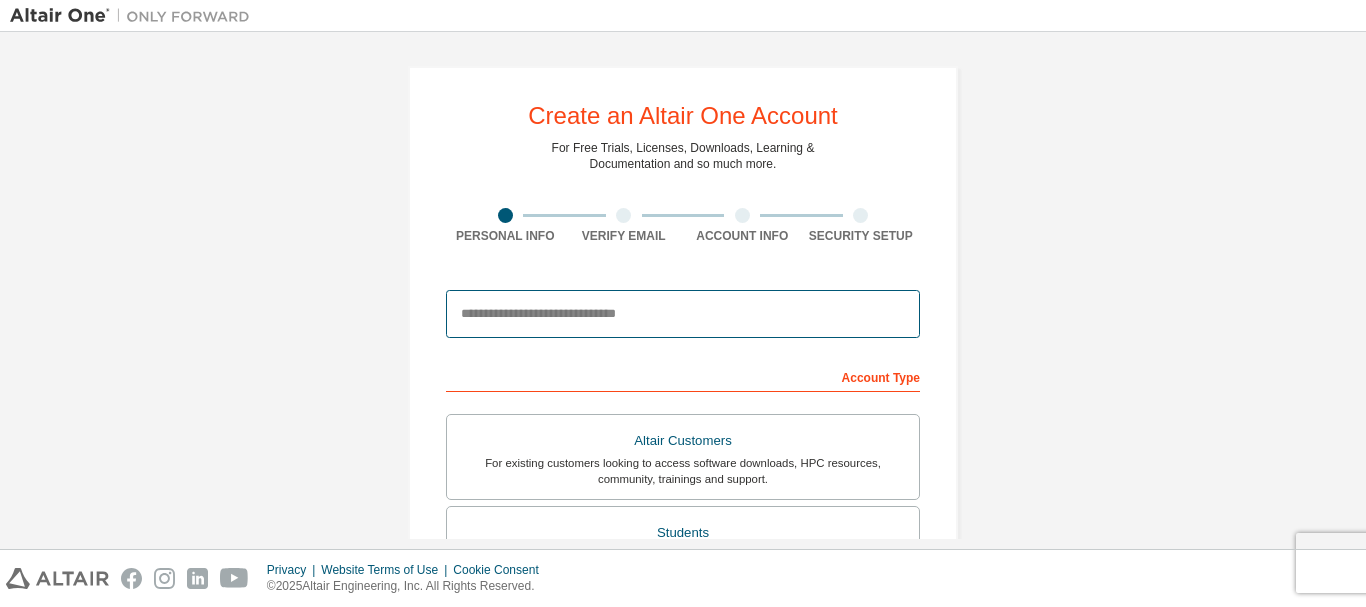 click at bounding box center (683, 314) 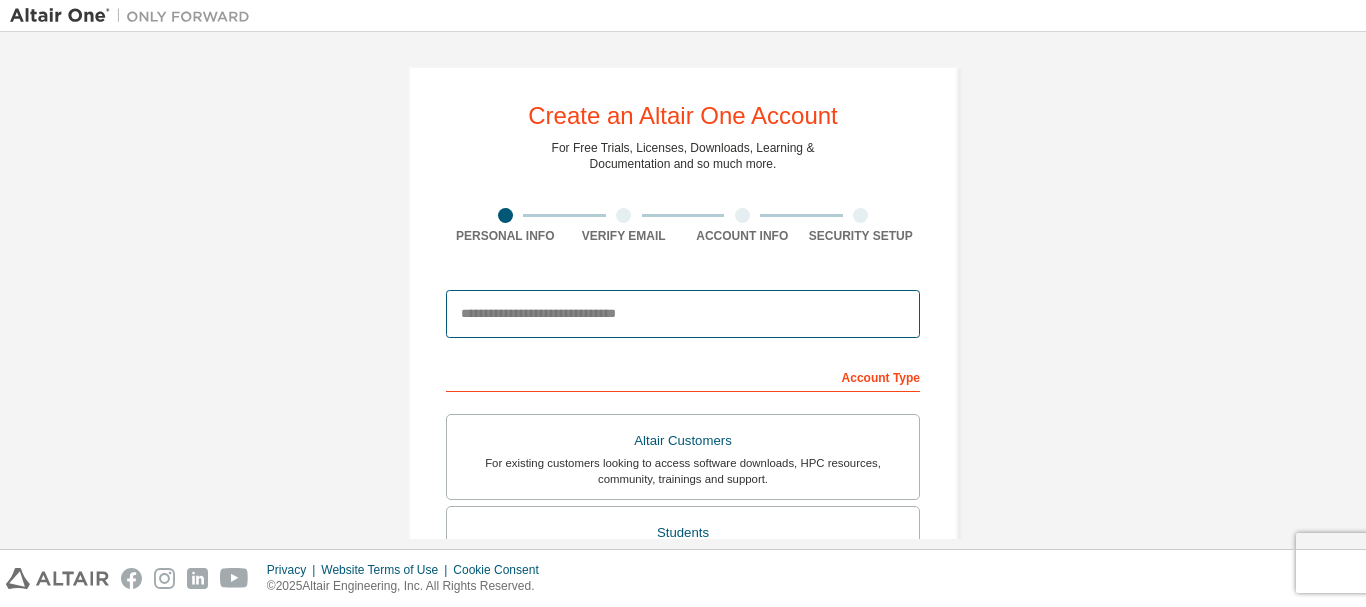 type on "**********" 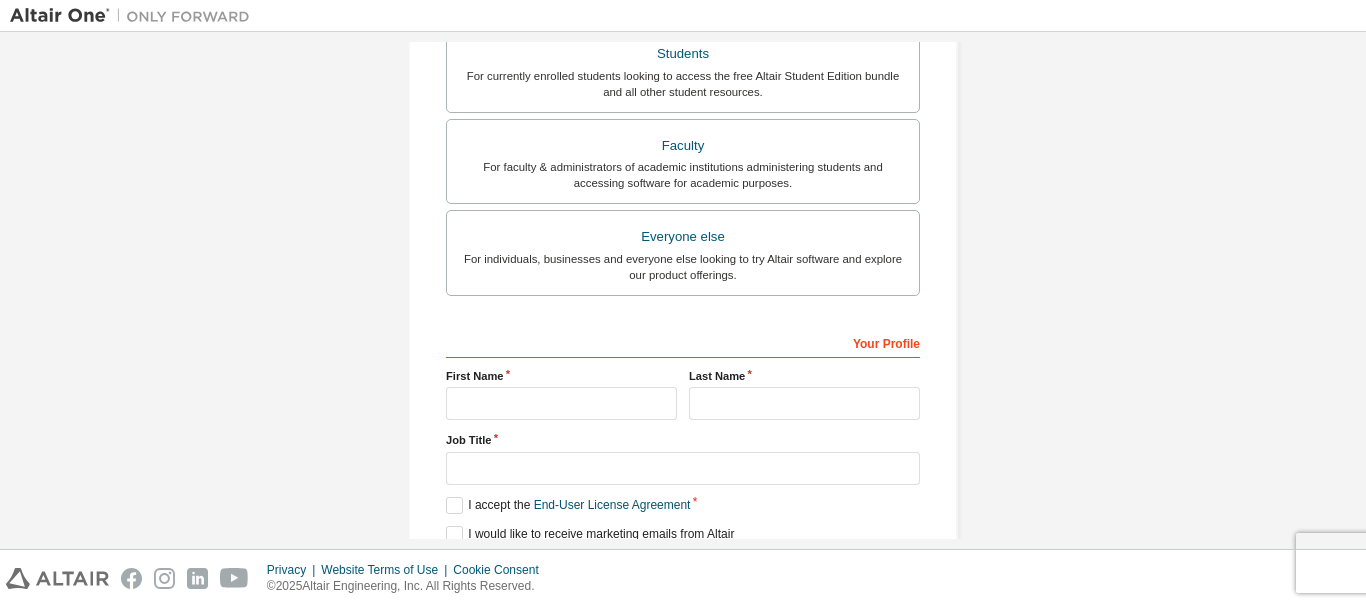 scroll, scrollTop: 563, scrollLeft: 0, axis: vertical 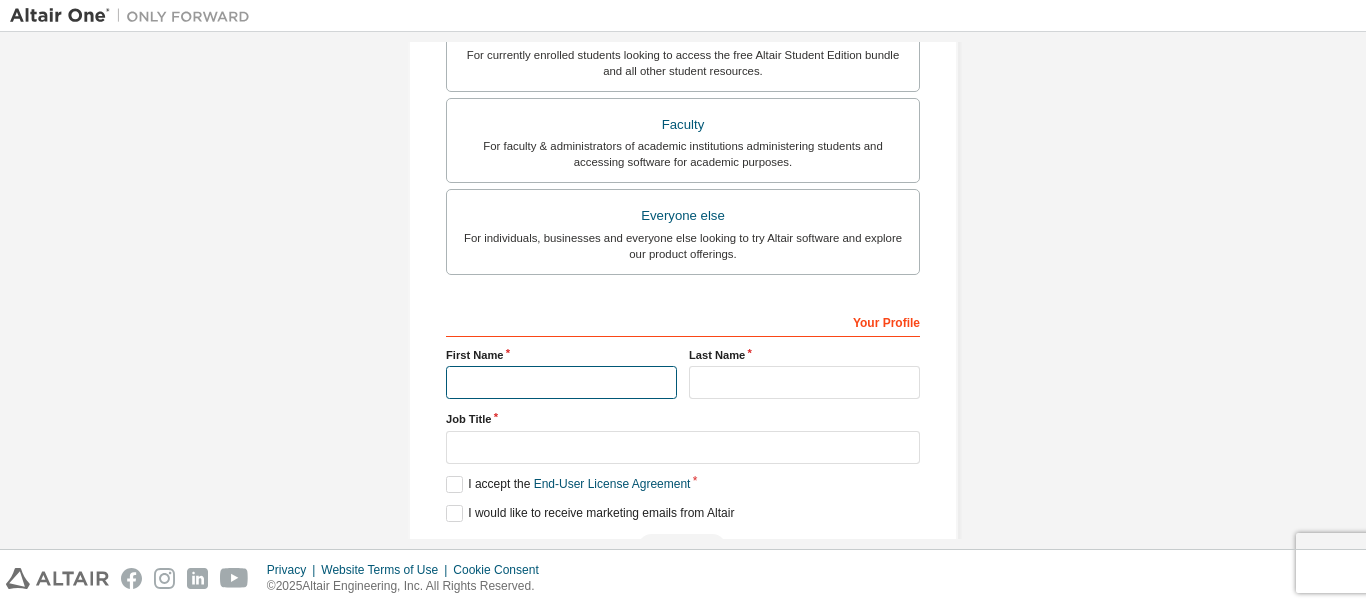 click at bounding box center (561, 382) 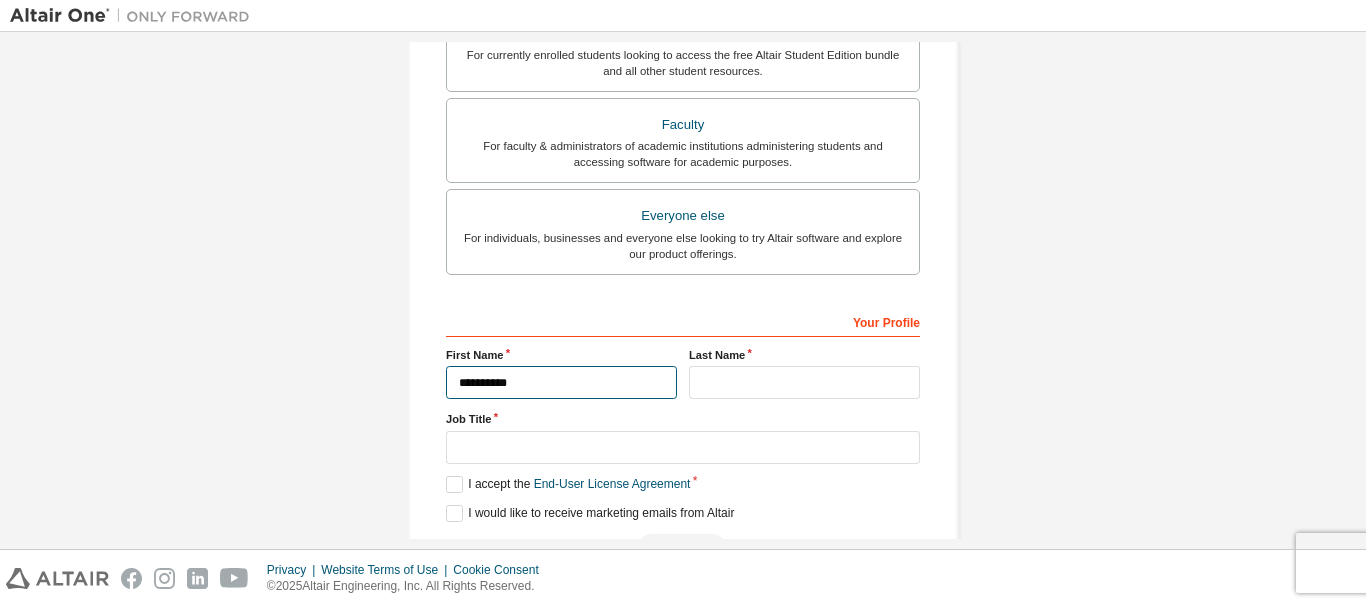 drag, startPoint x: 540, startPoint y: 394, endPoint x: 477, endPoint y: 394, distance: 63 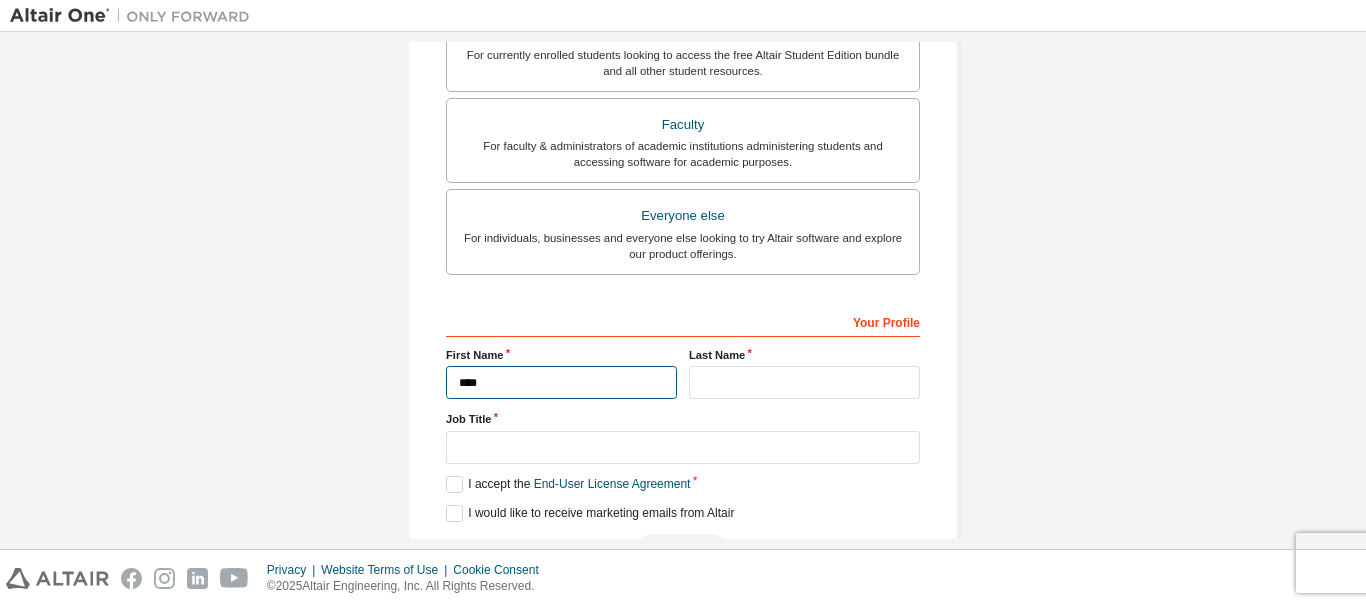 type on "****" 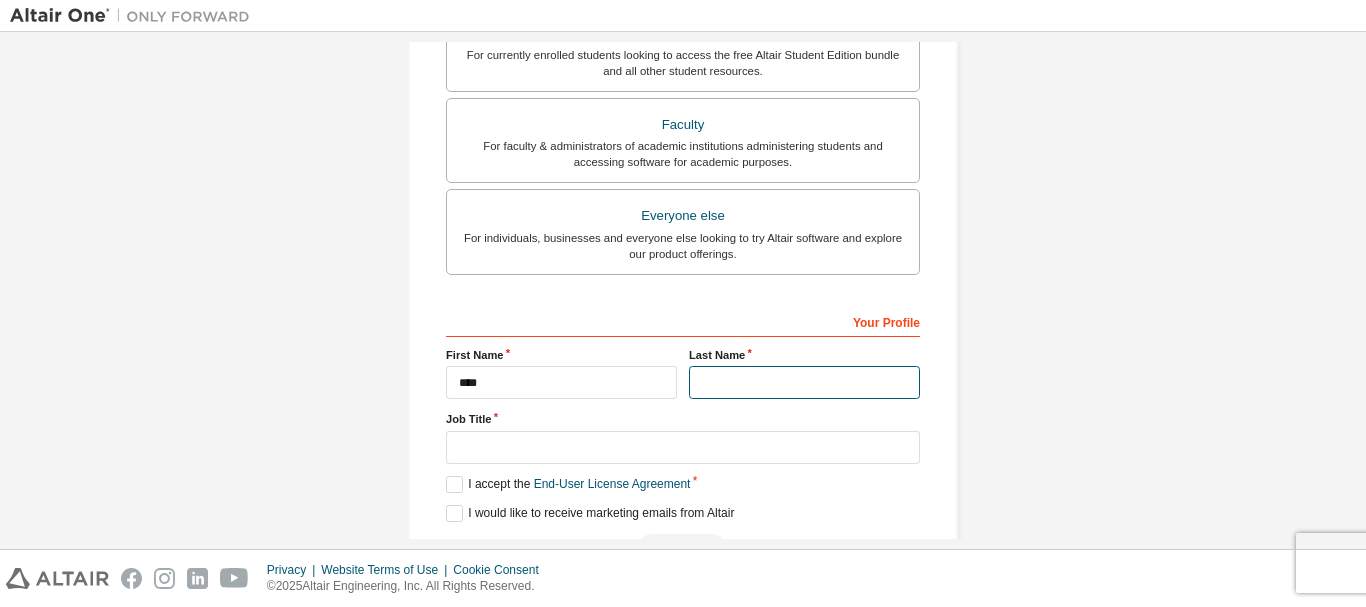 click at bounding box center (804, 382) 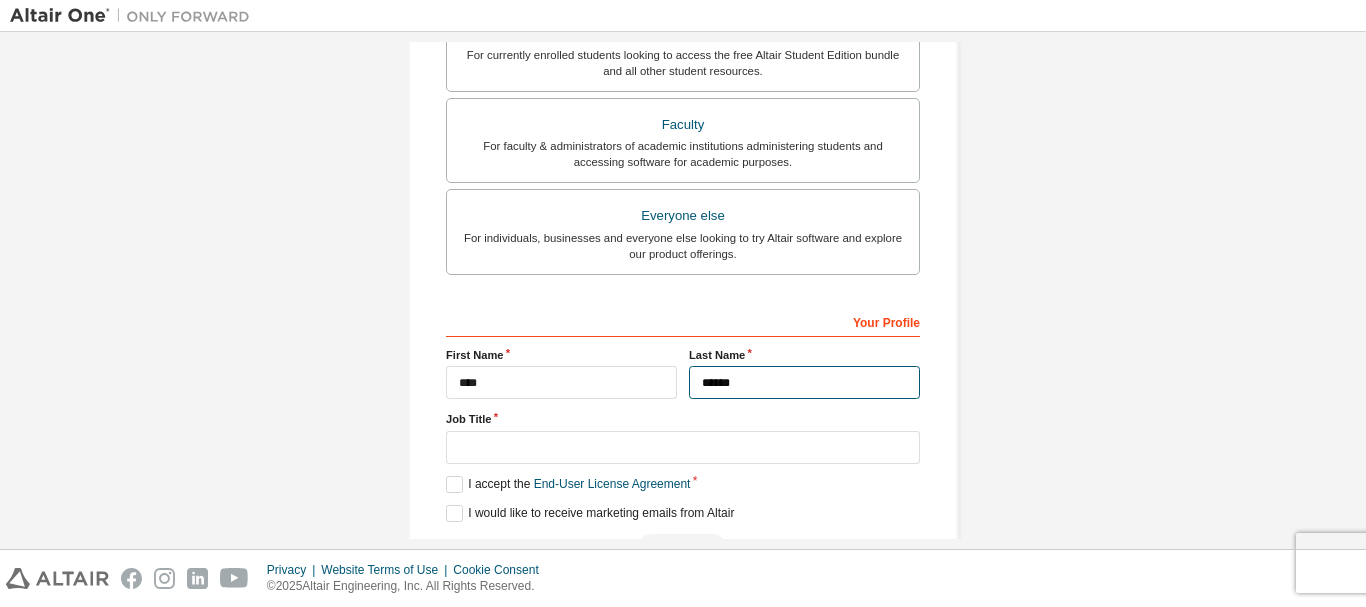 type on "*****" 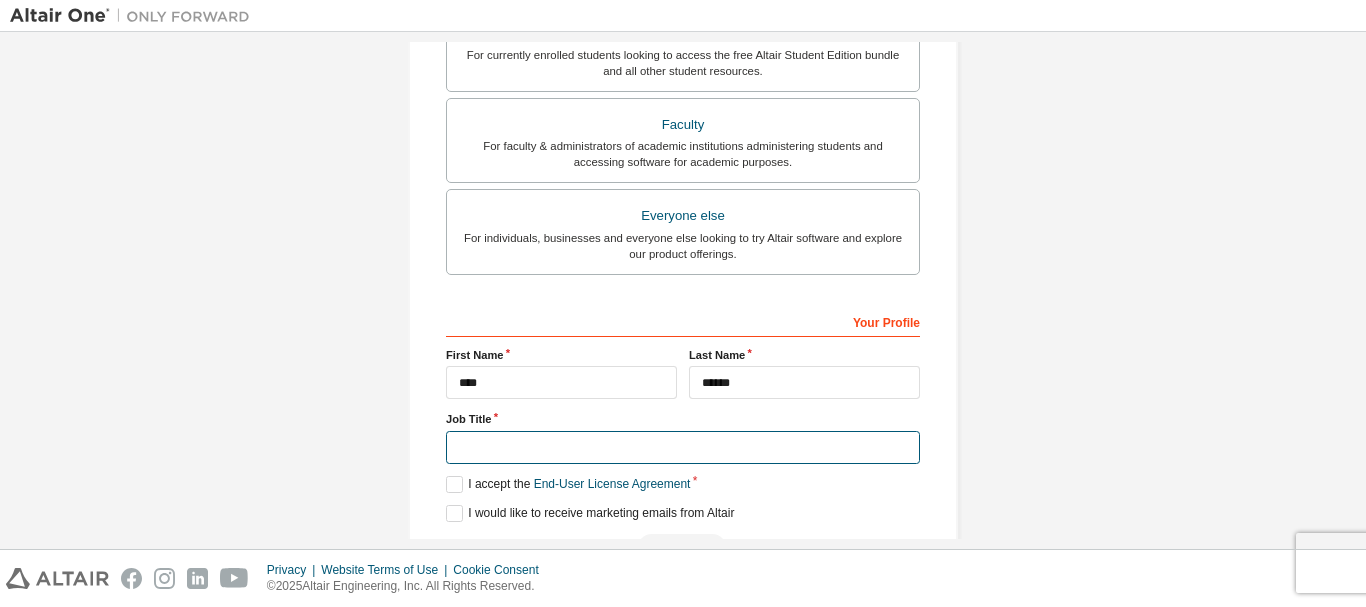 click at bounding box center [683, 447] 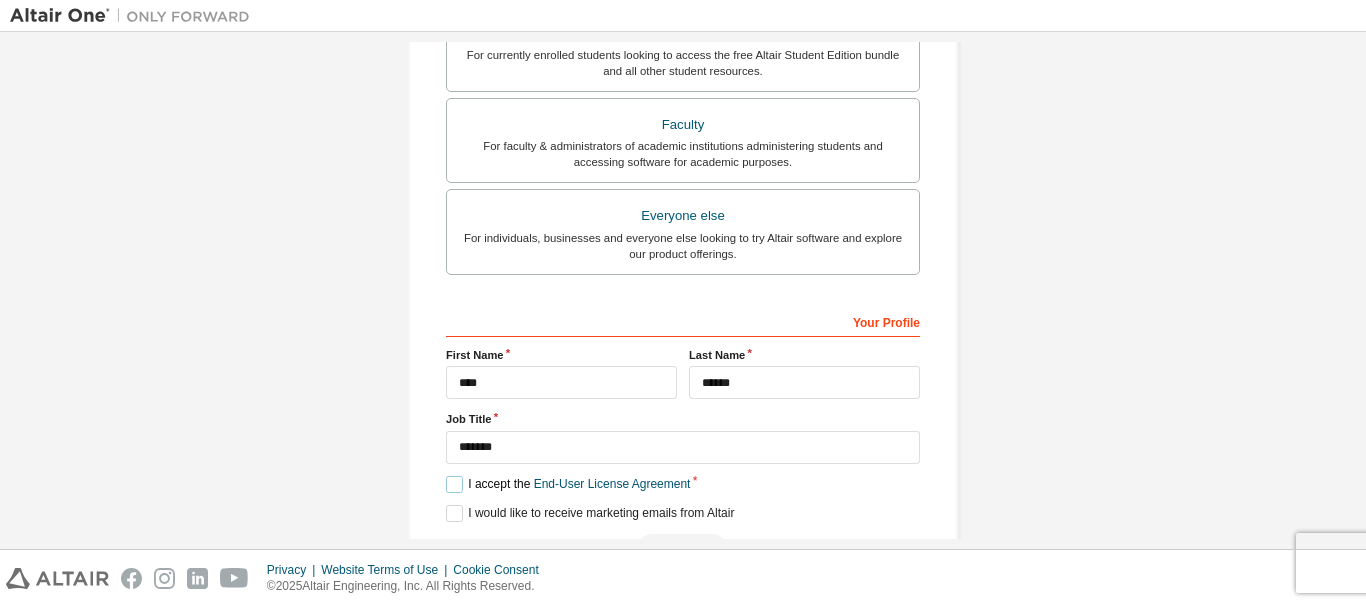 click on "I accept the    End-User License Agreement" at bounding box center (568, 484) 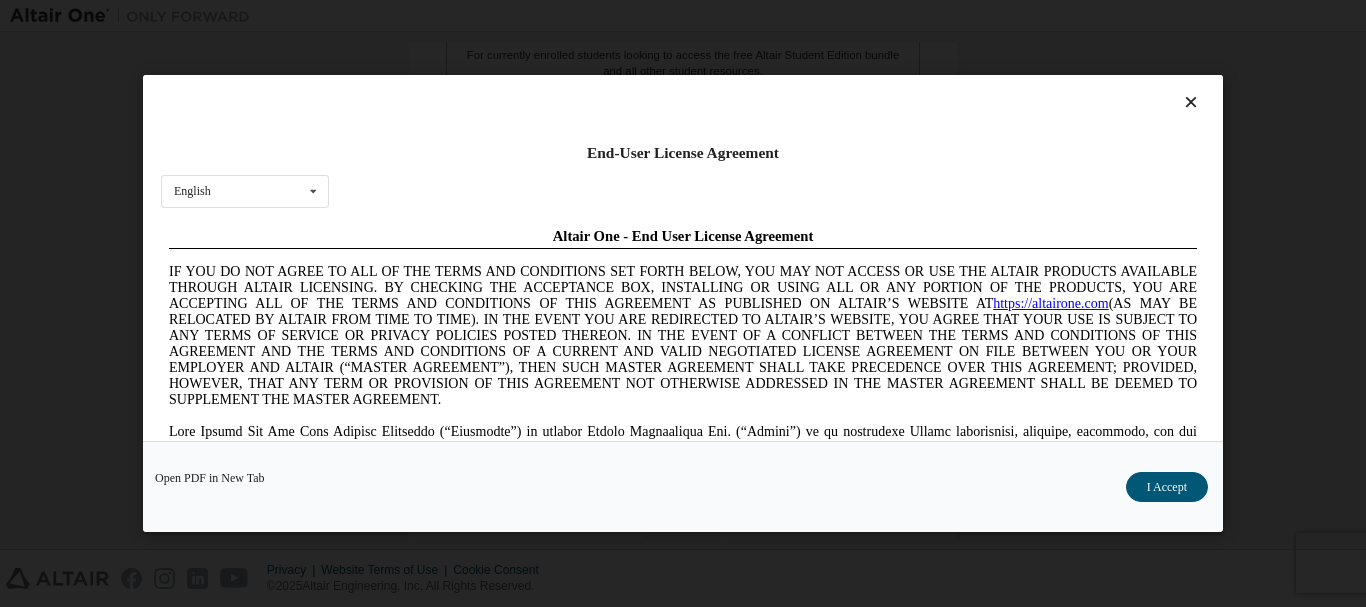 scroll, scrollTop: 0, scrollLeft: 0, axis: both 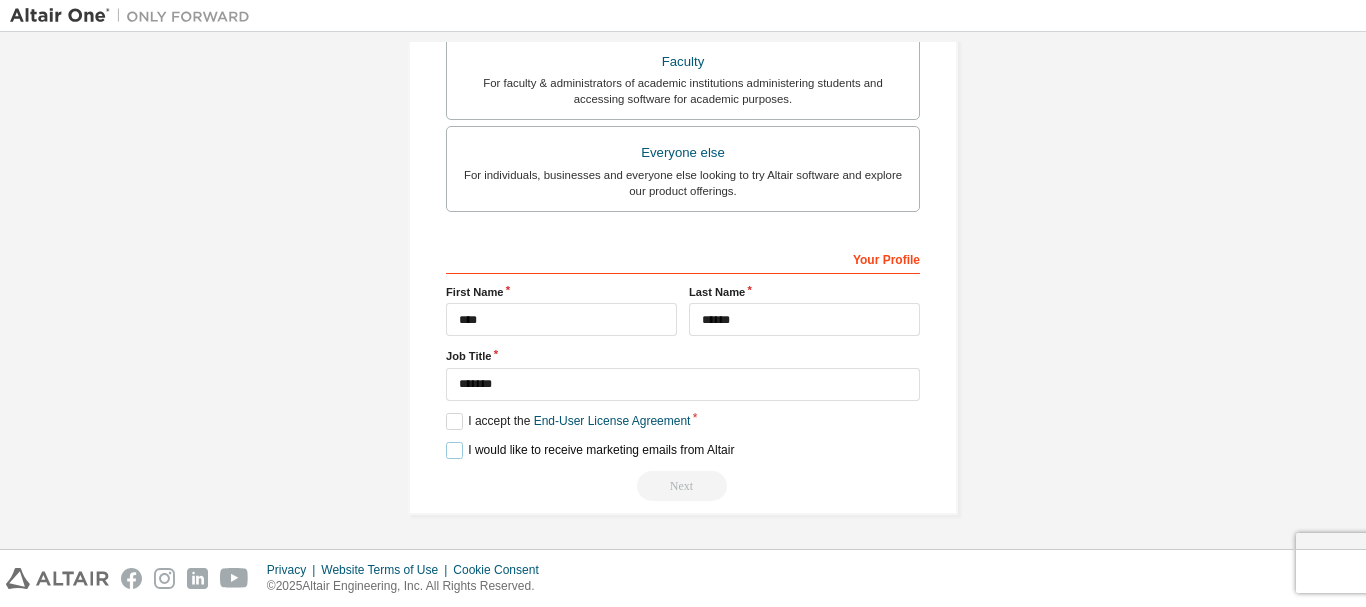 click on "I would like to receive marketing emails from Altair" at bounding box center [590, 450] 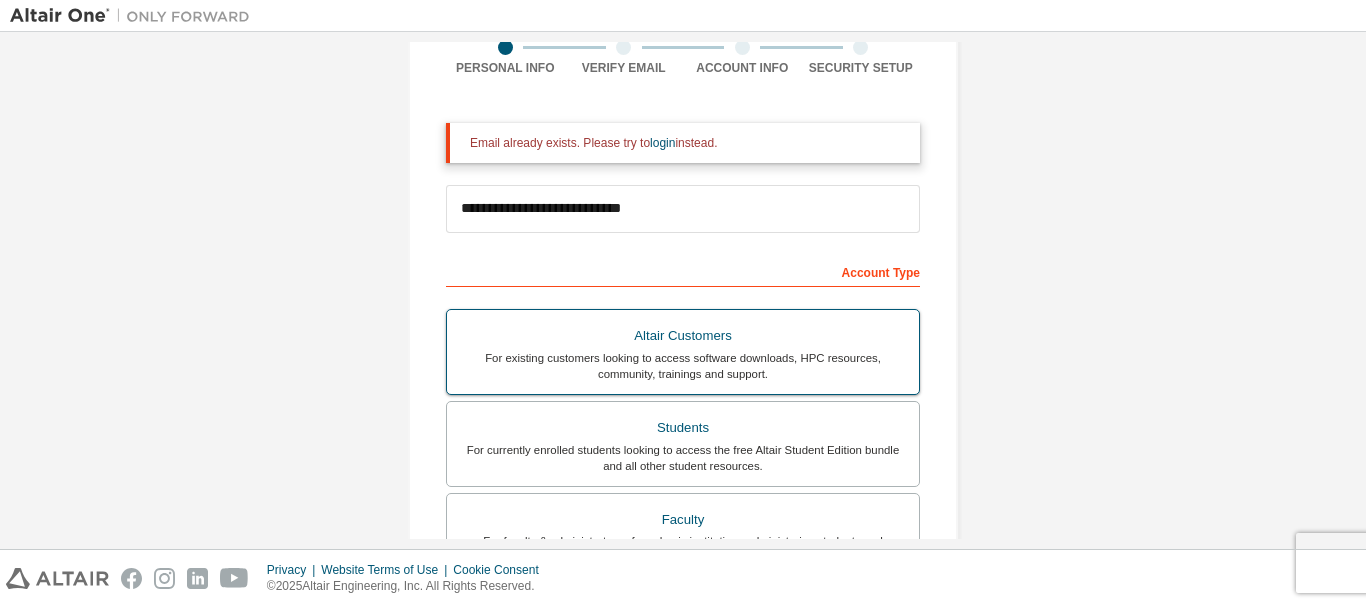 scroll, scrollTop: 126, scrollLeft: 0, axis: vertical 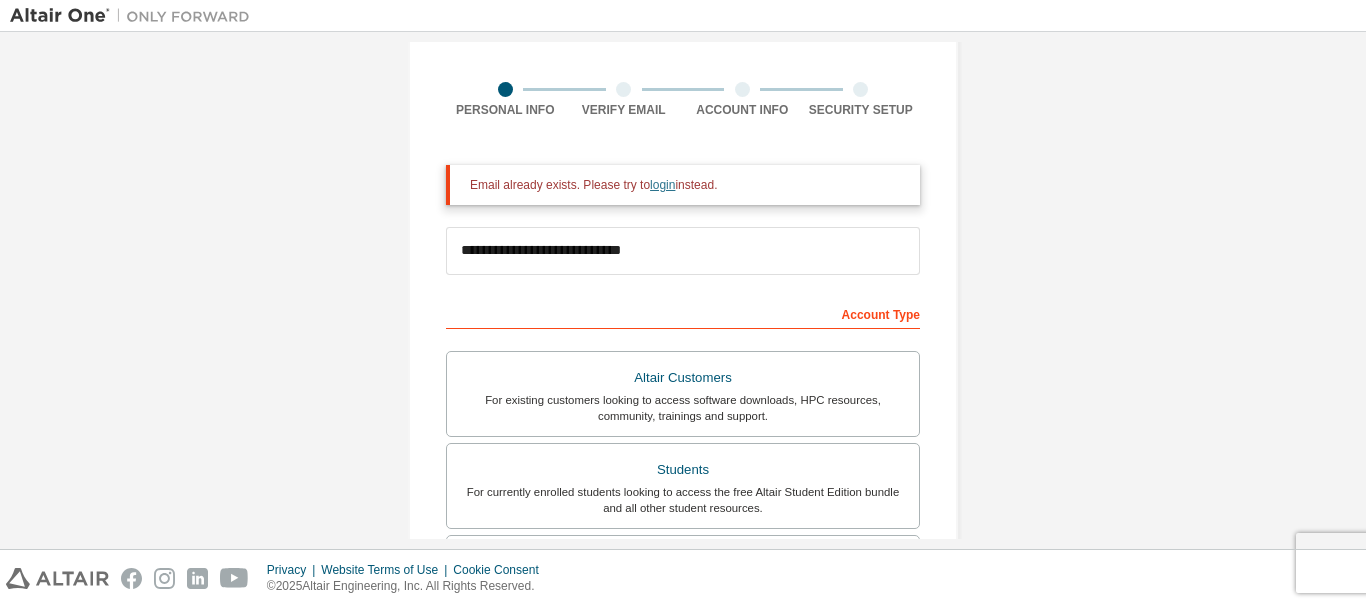click on "login" at bounding box center (662, 185) 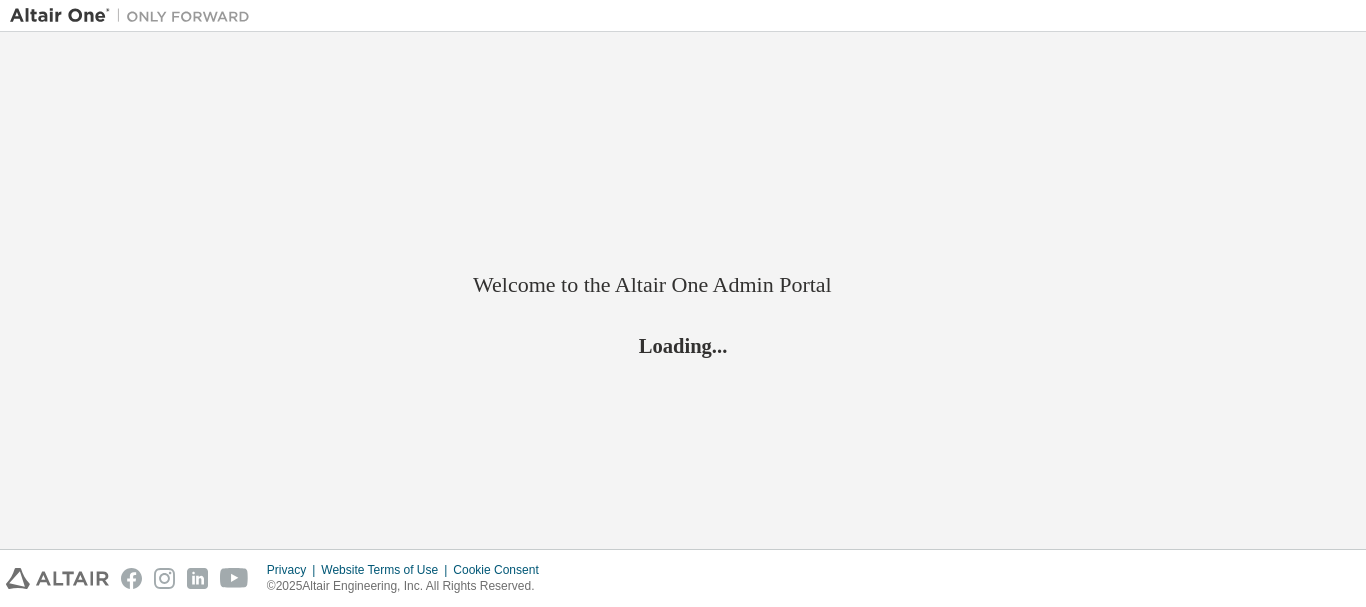 scroll, scrollTop: 0, scrollLeft: 0, axis: both 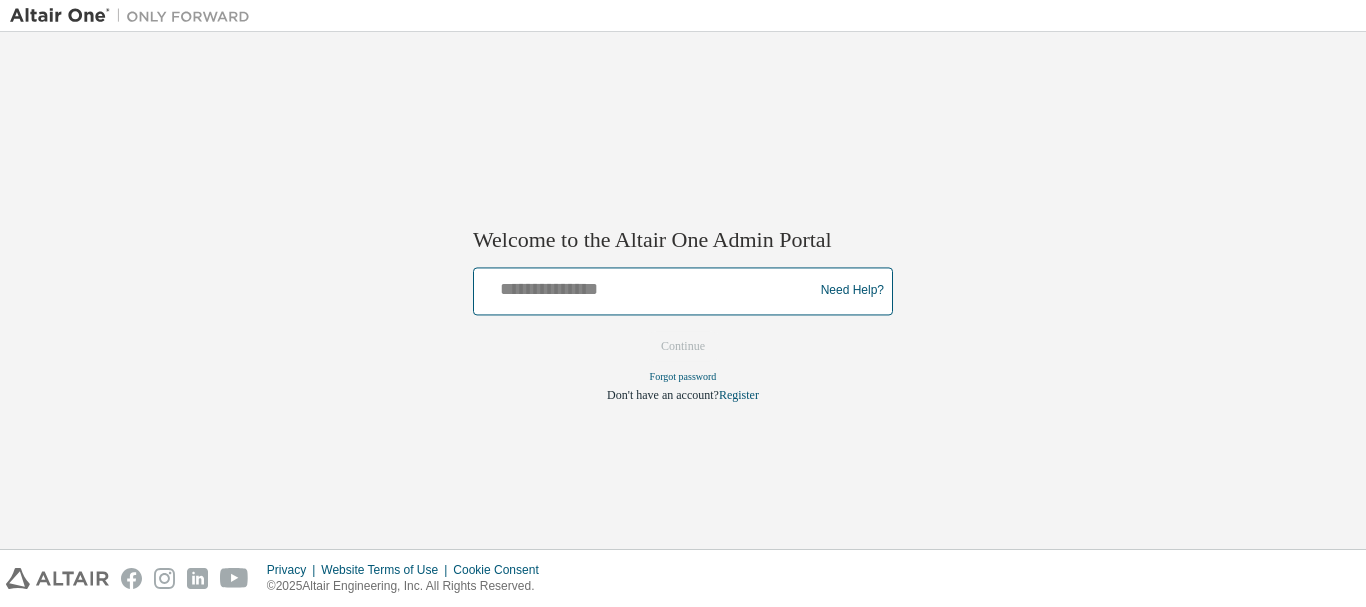 click at bounding box center [646, 286] 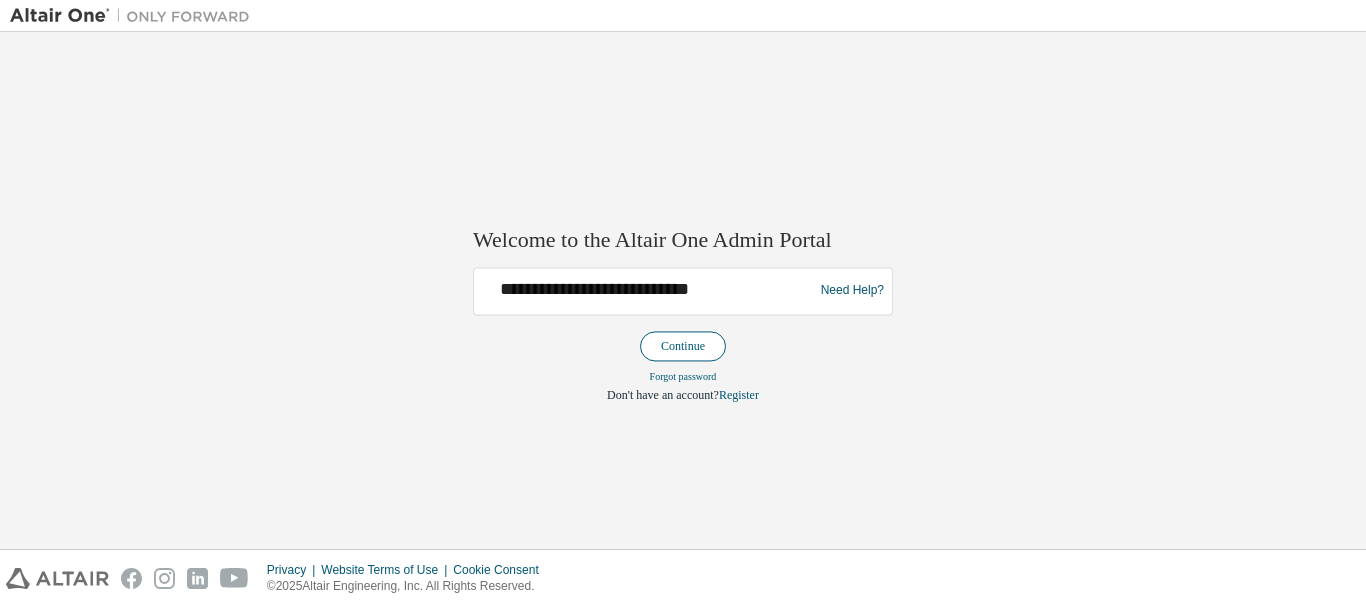 click on "Continue" at bounding box center (683, 346) 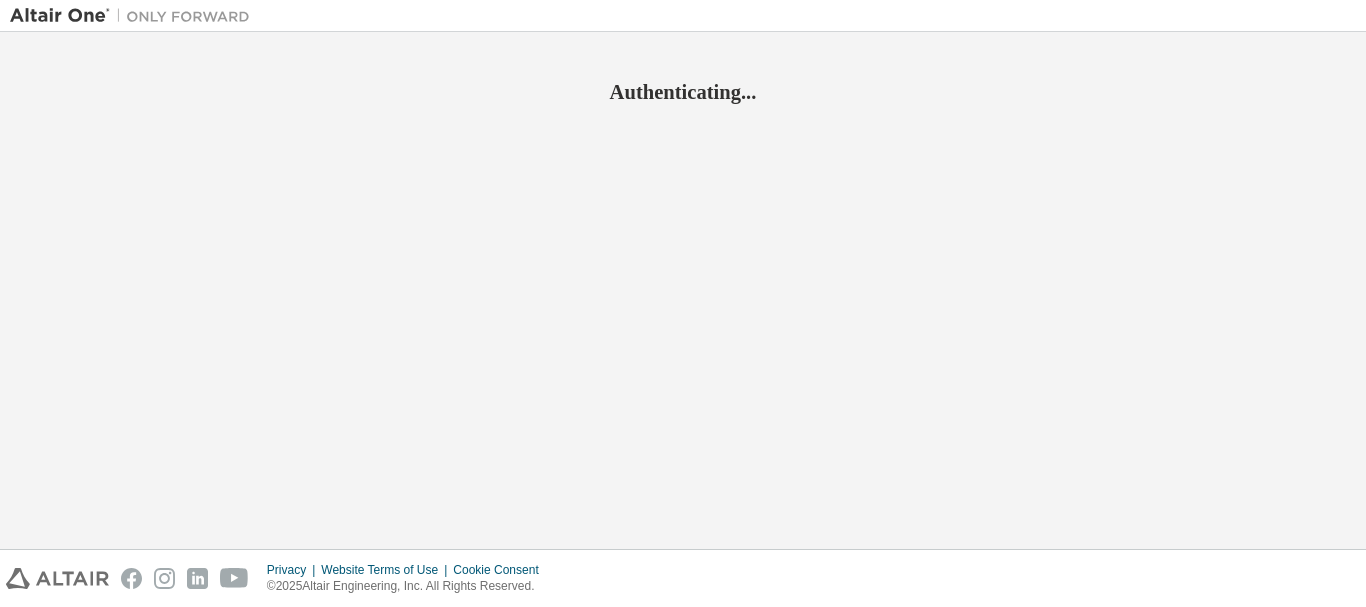 scroll, scrollTop: 0, scrollLeft: 0, axis: both 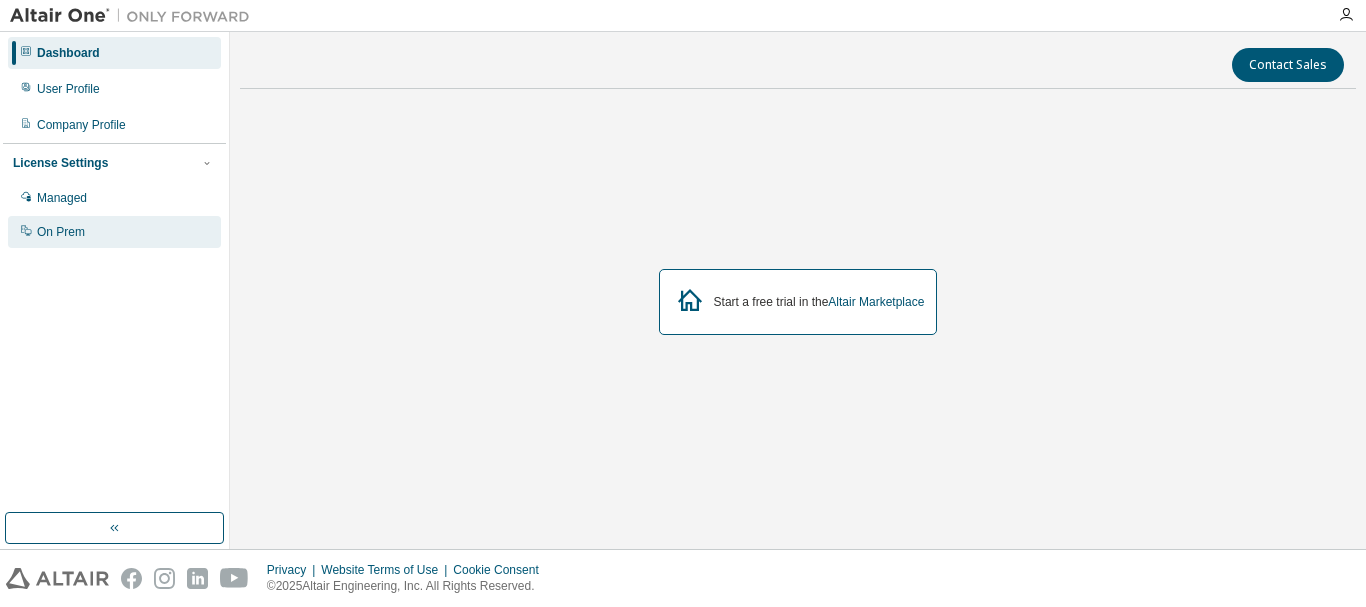 click on "On Prem" at bounding box center [61, 232] 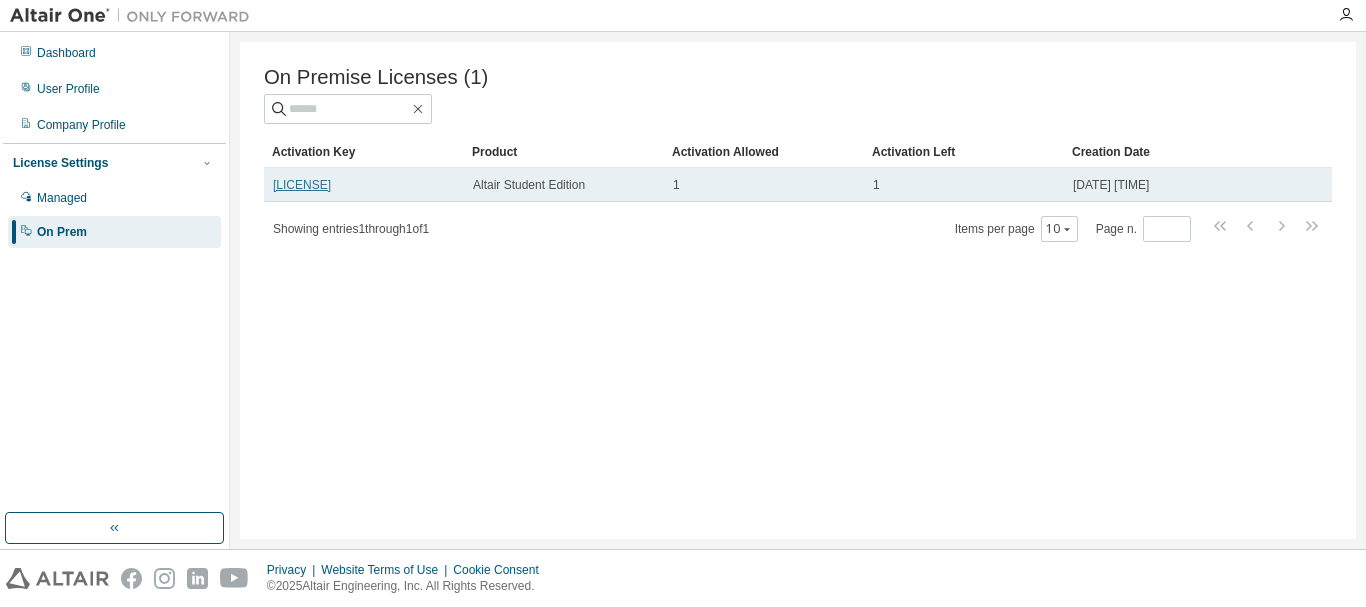 drag, startPoint x: 273, startPoint y: 180, endPoint x: 424, endPoint y: 186, distance: 151.11916 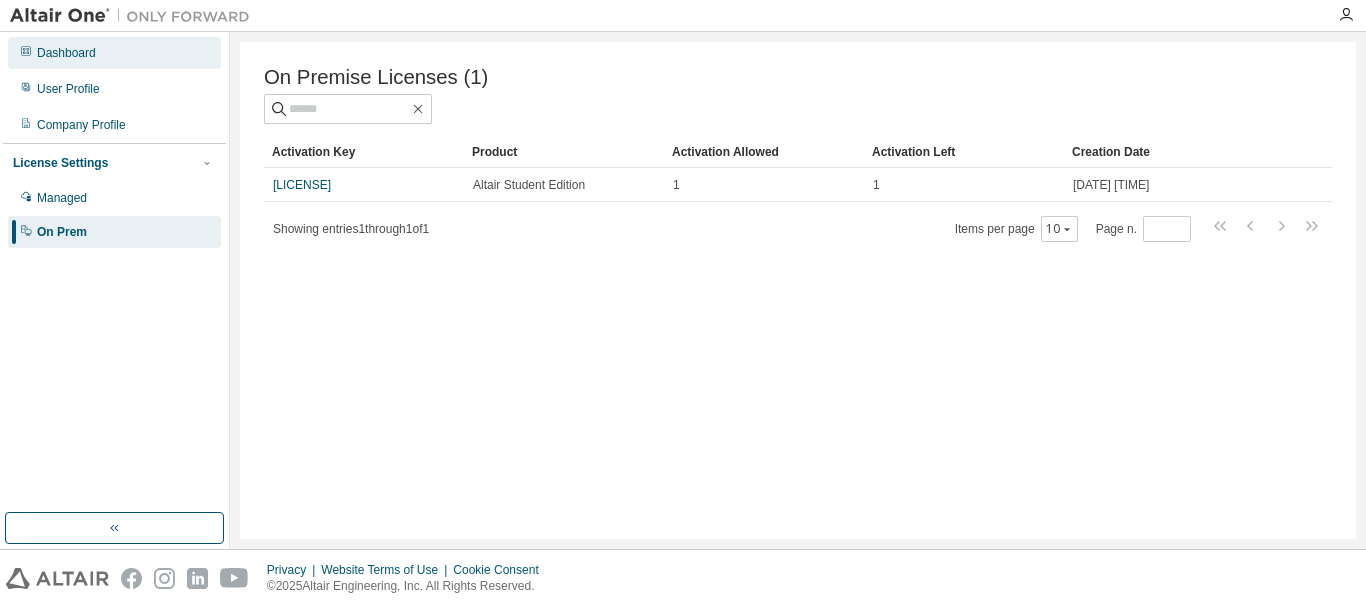 click on "Dashboard" at bounding box center (66, 53) 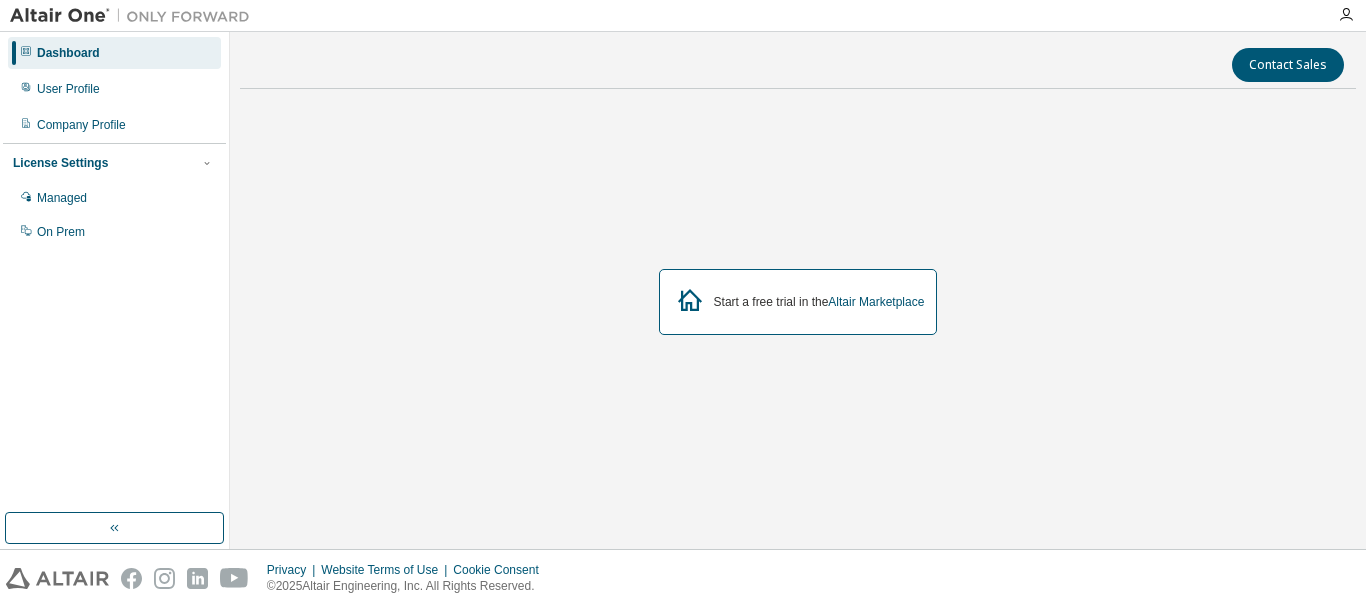 click on "Start a free trial in the  Altair Marketplace" at bounding box center [798, 302] 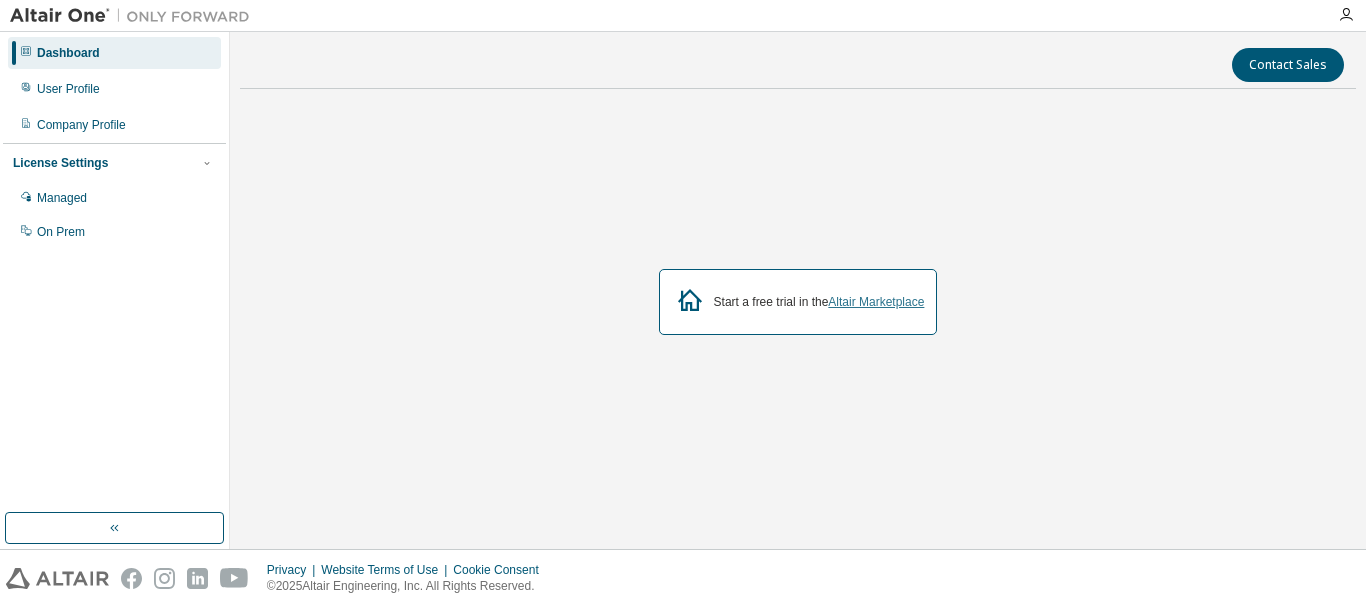 click on "Altair Marketplace" at bounding box center [876, 302] 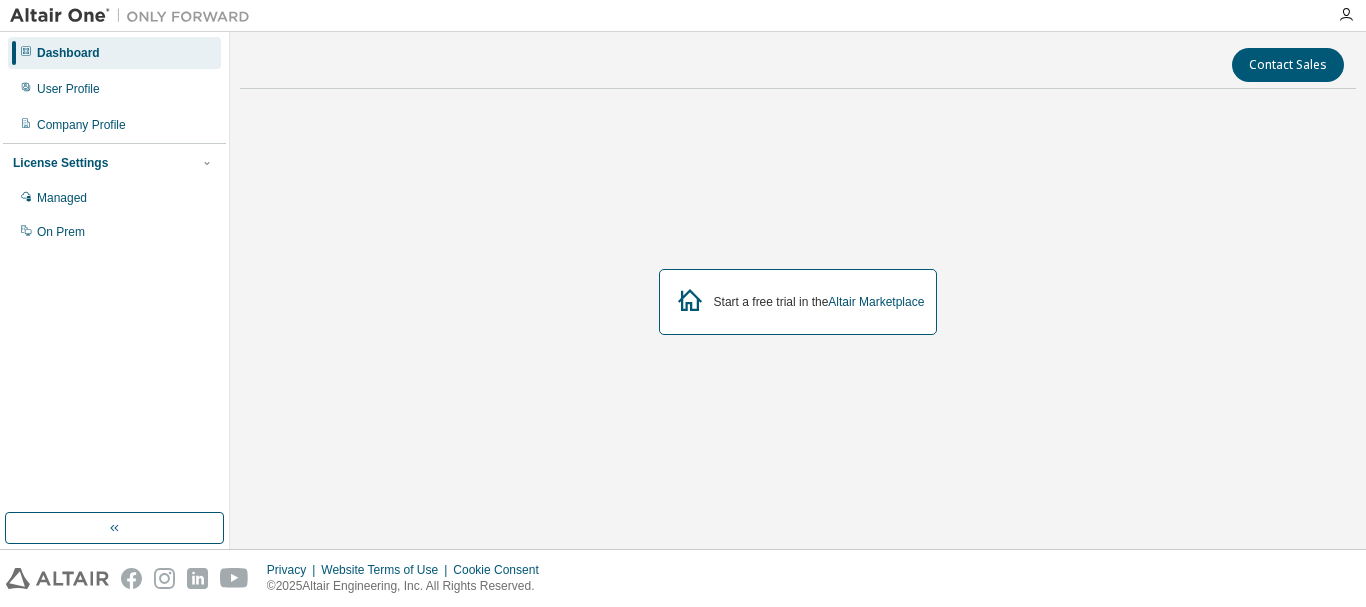 scroll, scrollTop: 0, scrollLeft: 0, axis: both 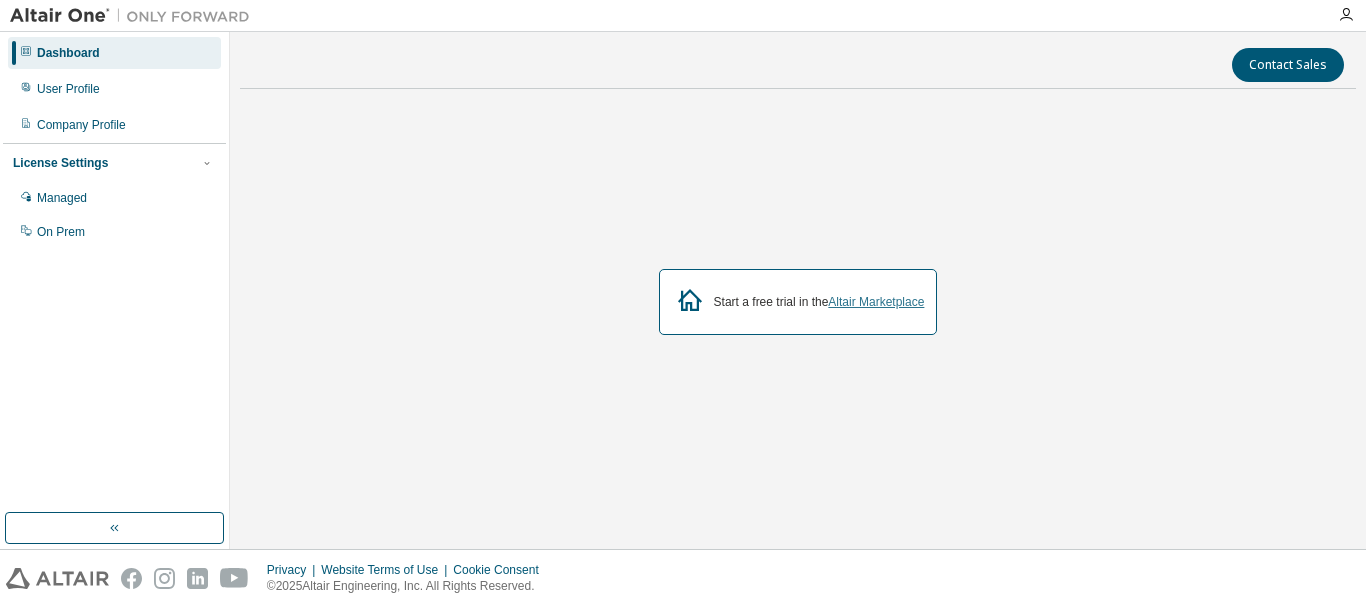 click on "Altair Marketplace" at bounding box center (876, 302) 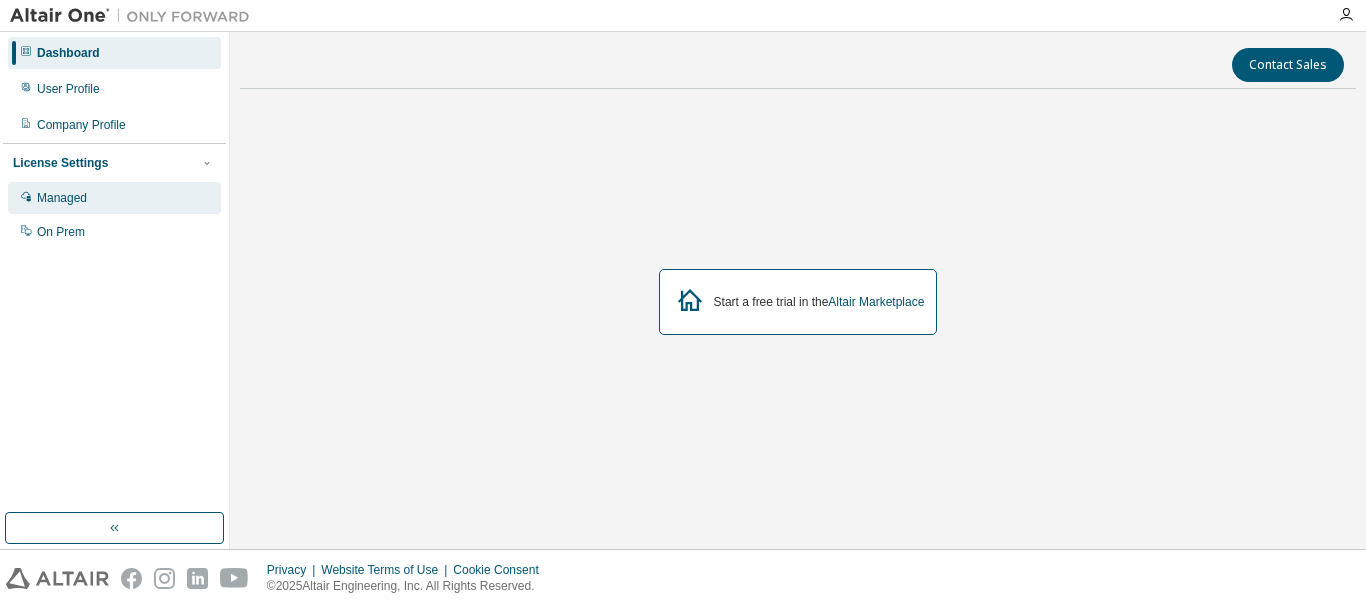 scroll, scrollTop: 0, scrollLeft: 0, axis: both 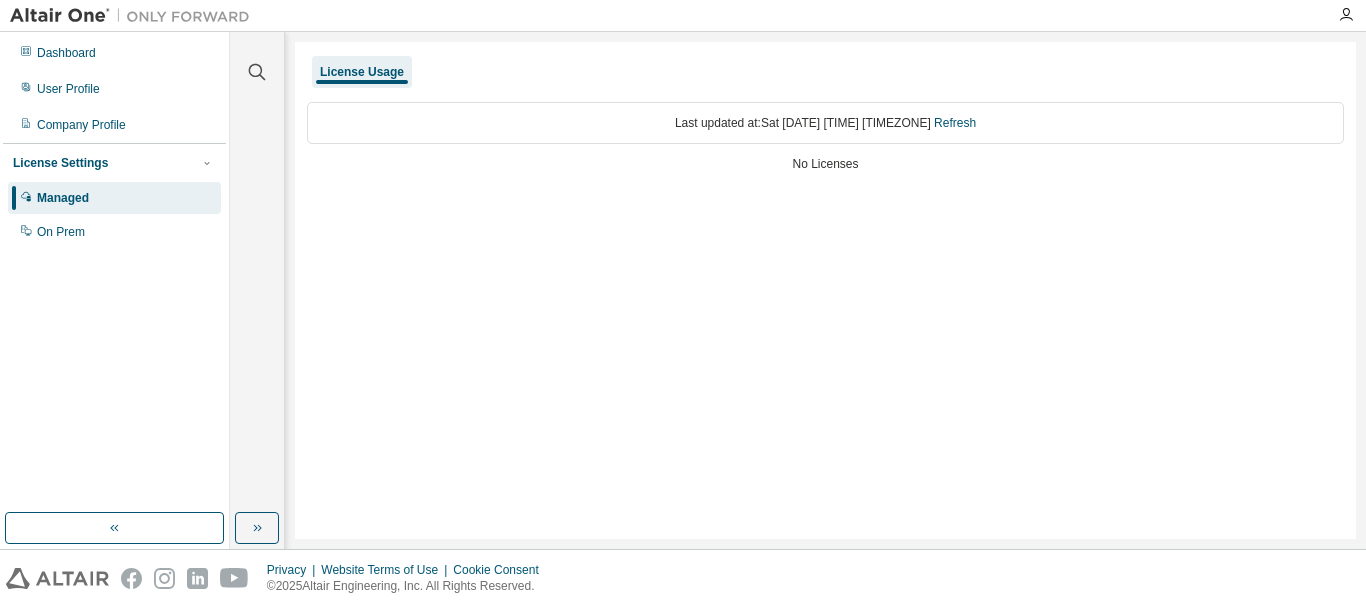 click at bounding box center (135, 16) 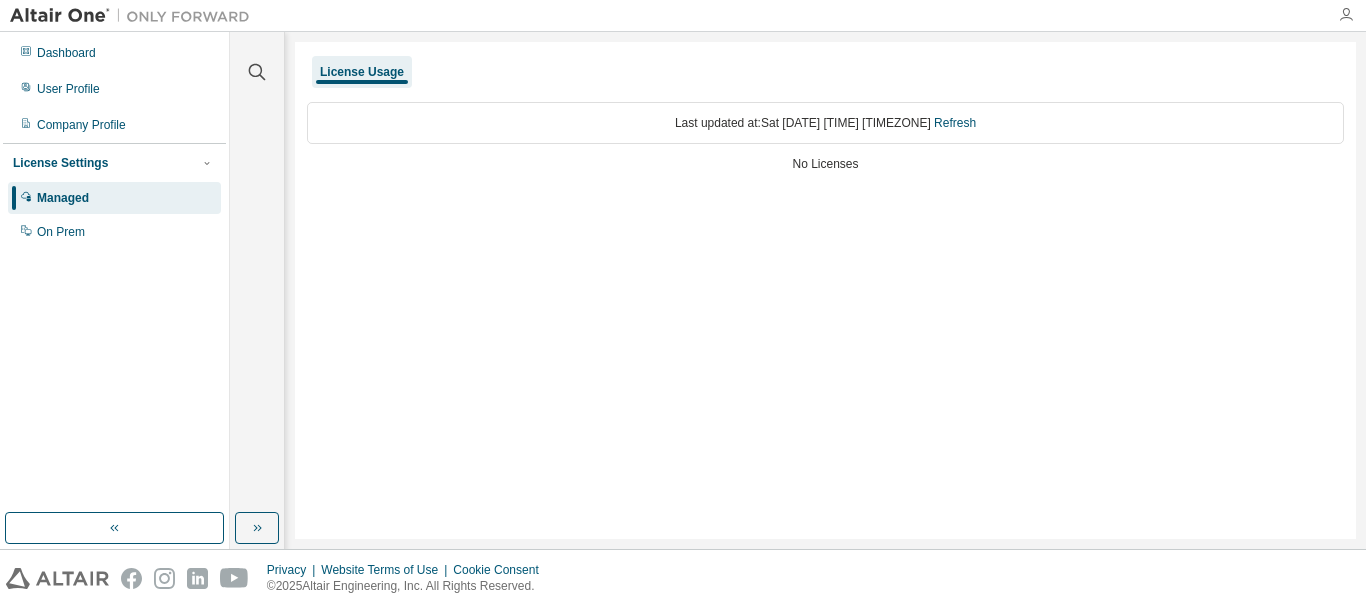 click at bounding box center [1346, 15] 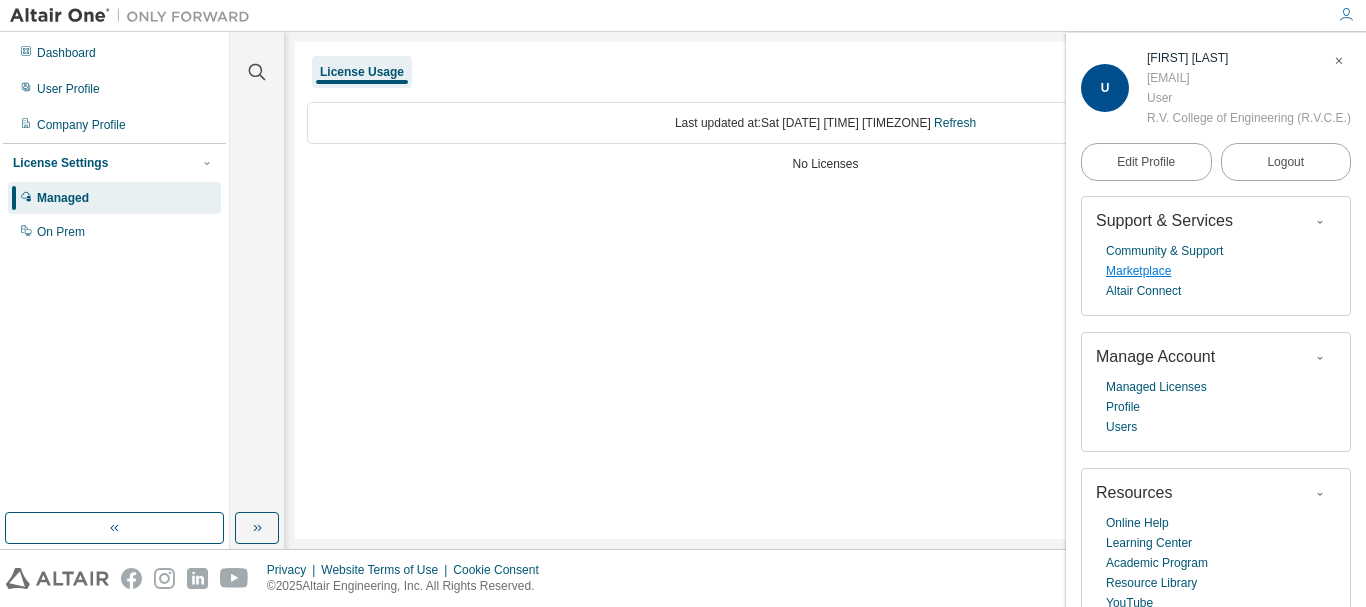 click on "Marketplace" at bounding box center (1138, 271) 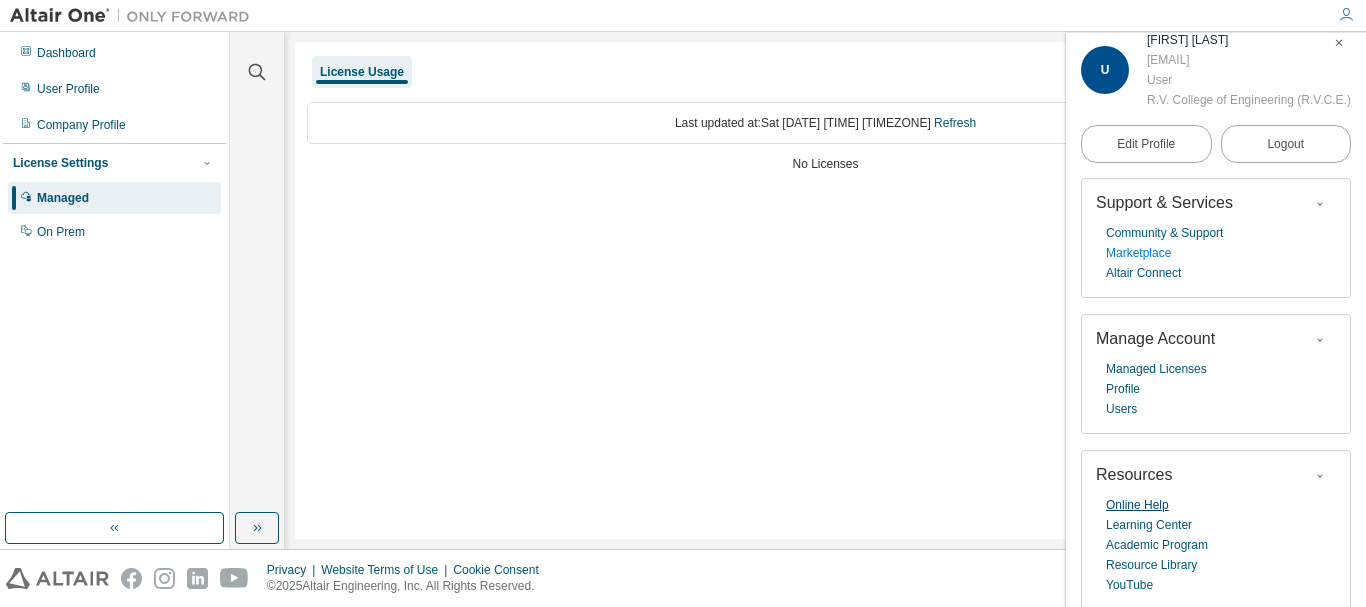 scroll, scrollTop: 24, scrollLeft: 0, axis: vertical 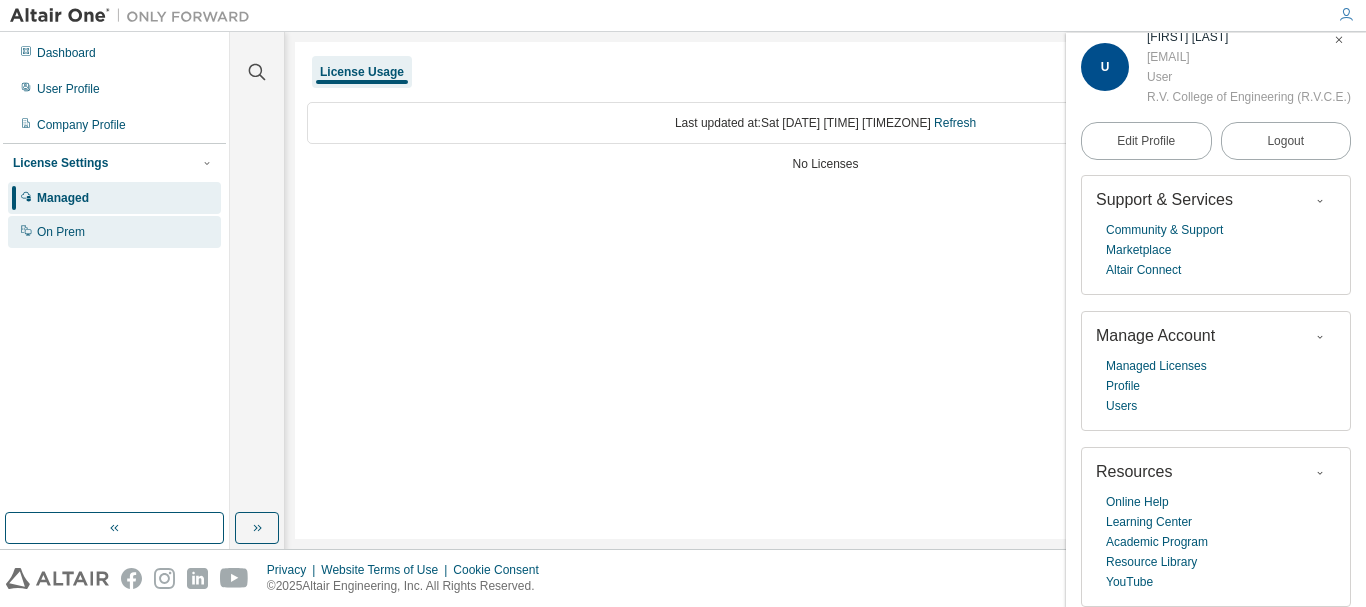 click on "On Prem" at bounding box center (61, 232) 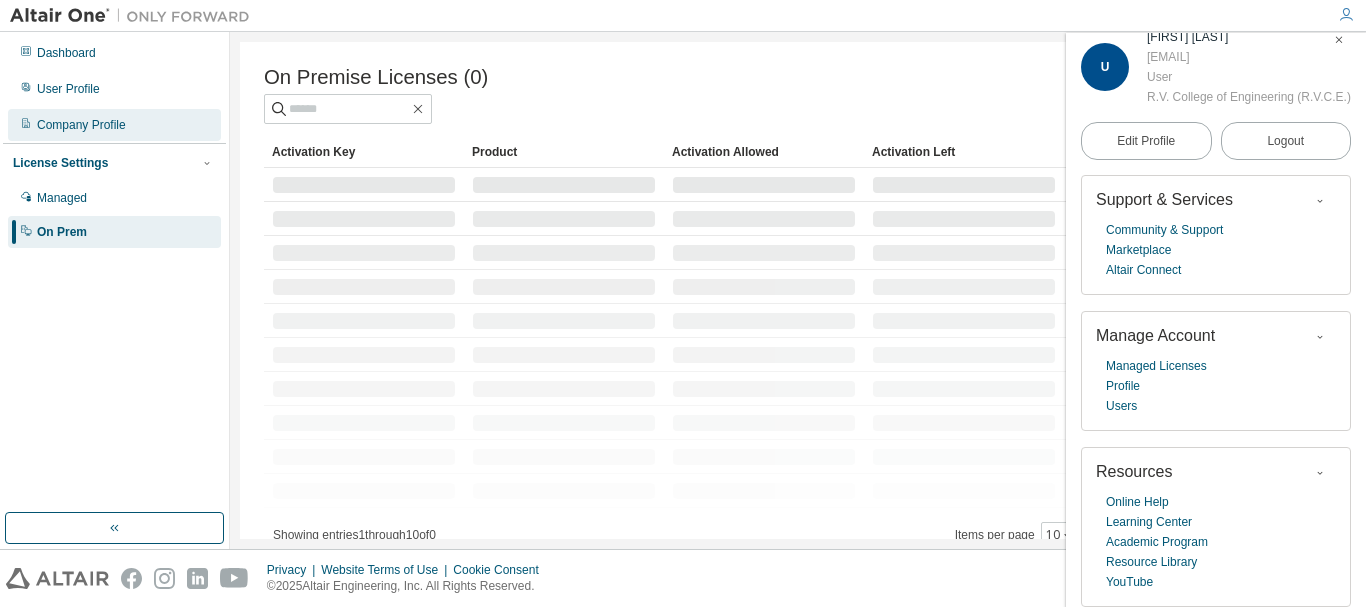 click on "Company Profile" at bounding box center [81, 125] 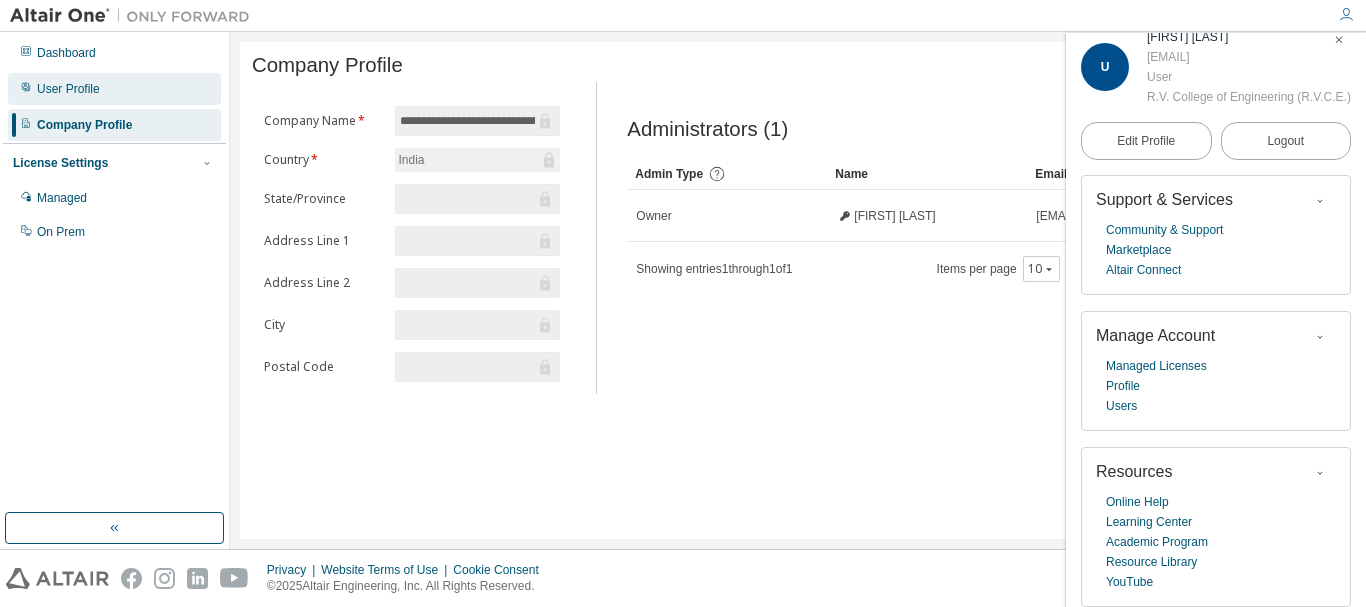 click on "User Profile" at bounding box center [68, 89] 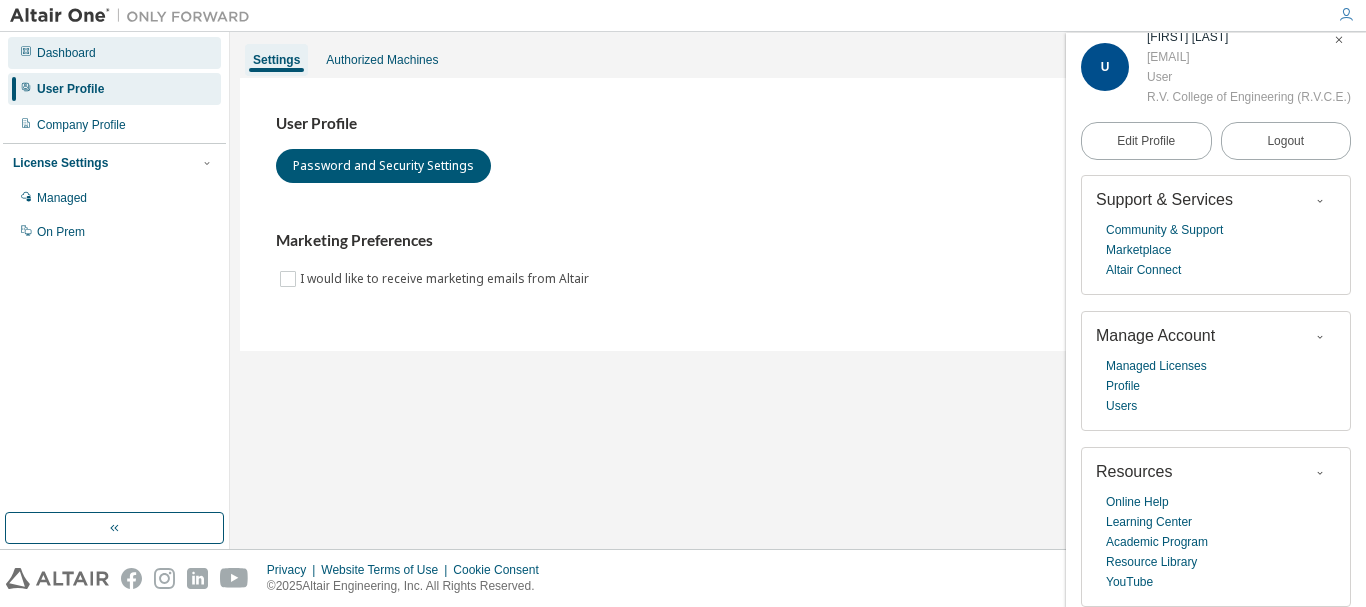click on "Dashboard" at bounding box center [114, 53] 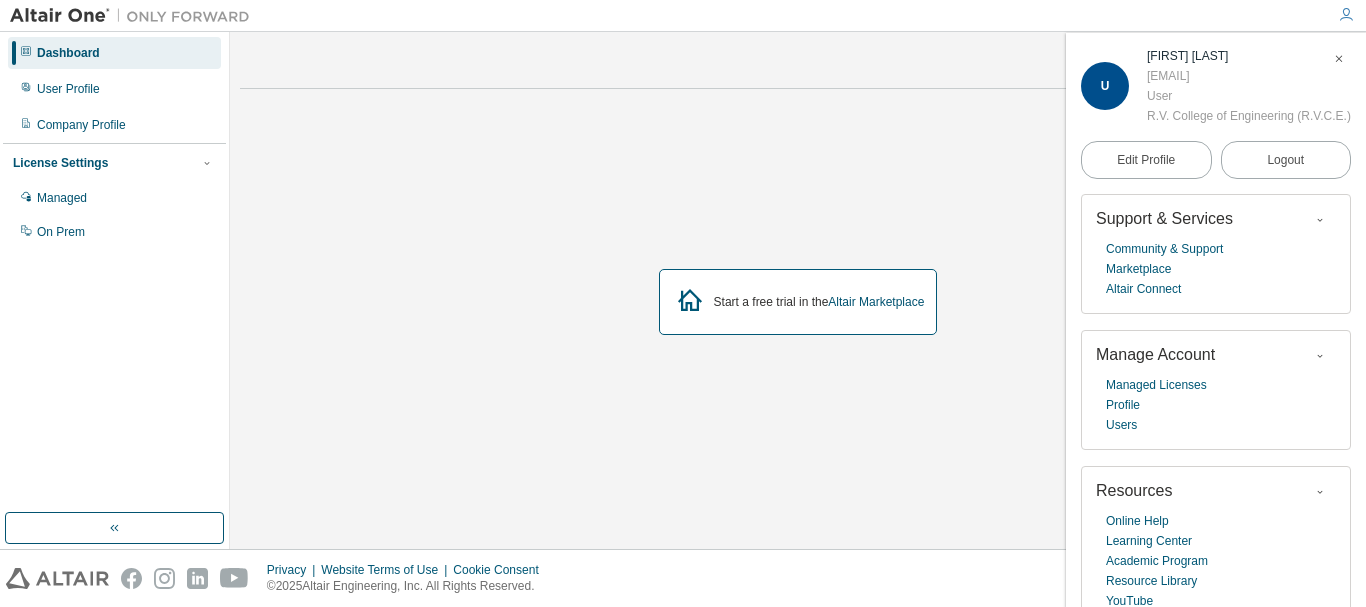scroll, scrollTop: 0, scrollLeft: 0, axis: both 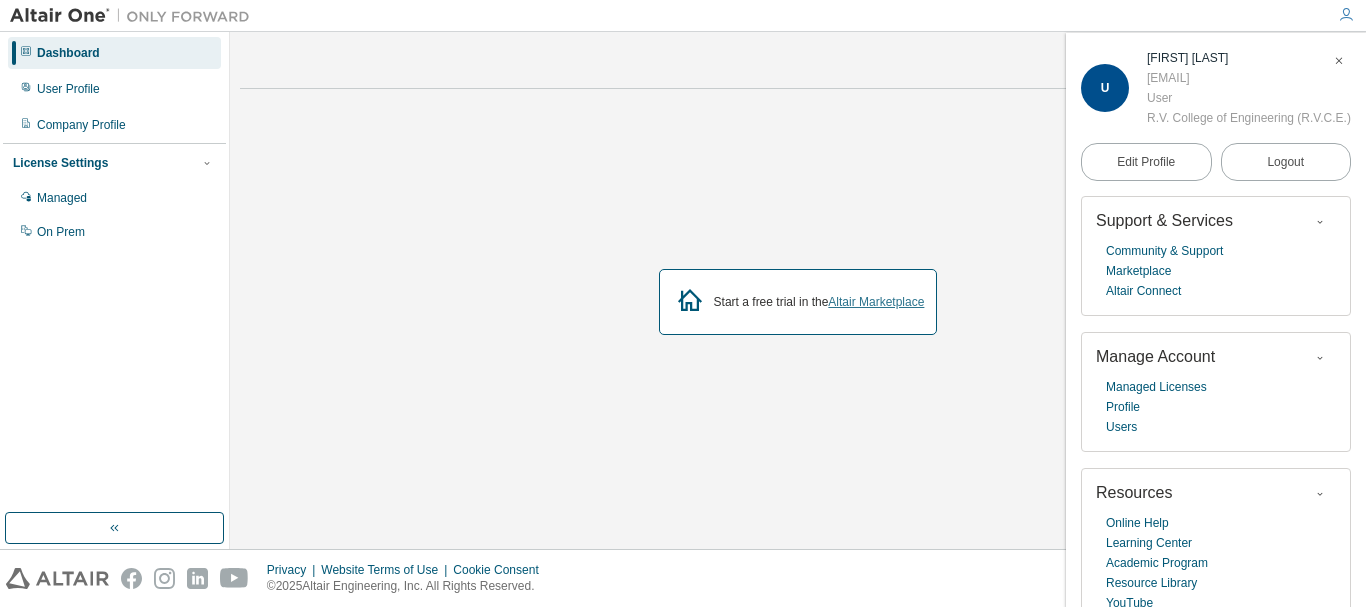 click on "Altair Marketplace" at bounding box center [876, 302] 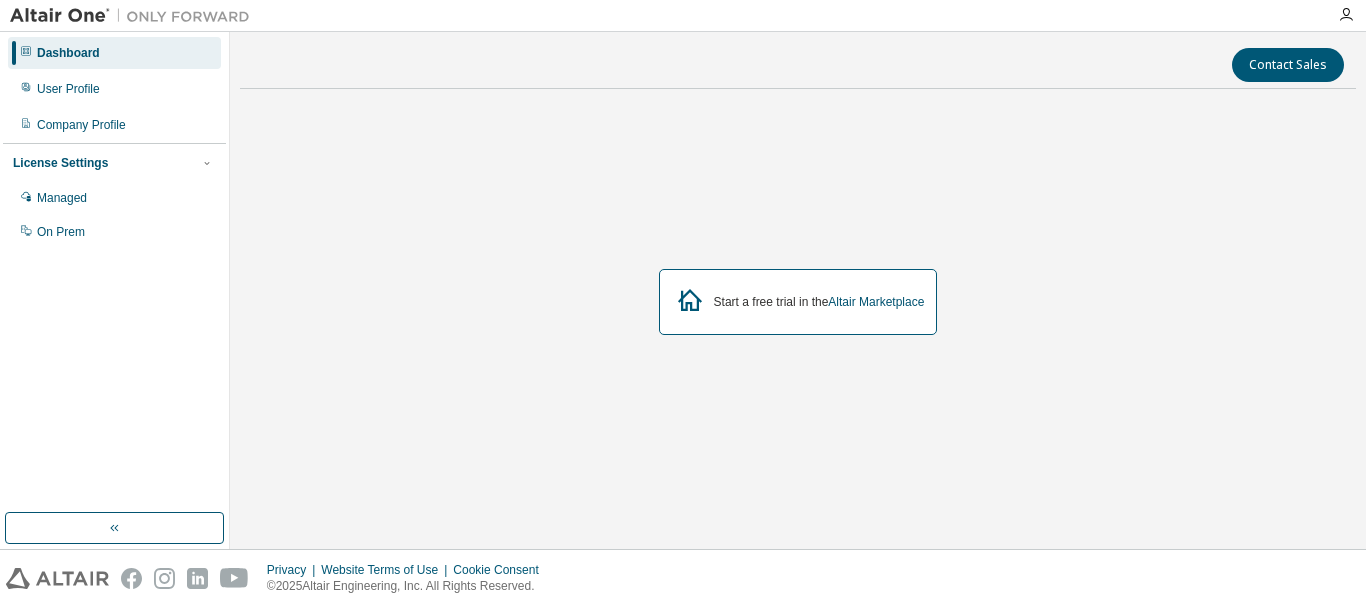 scroll, scrollTop: 0, scrollLeft: 0, axis: both 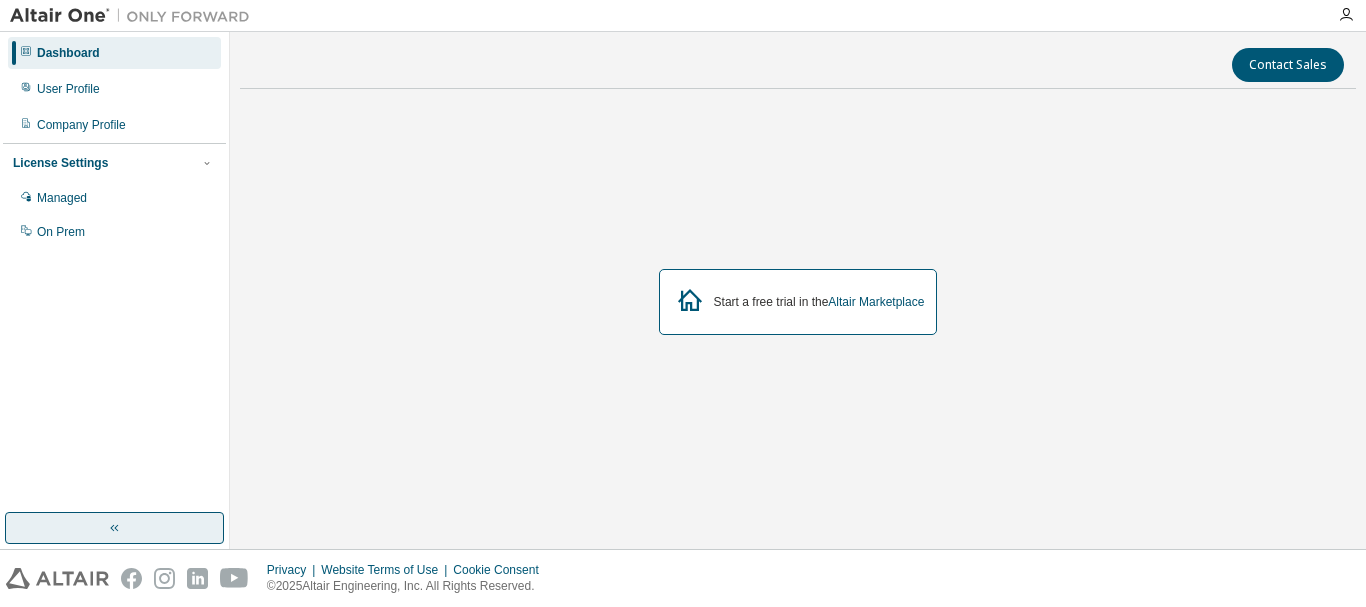 click at bounding box center (114, 528) 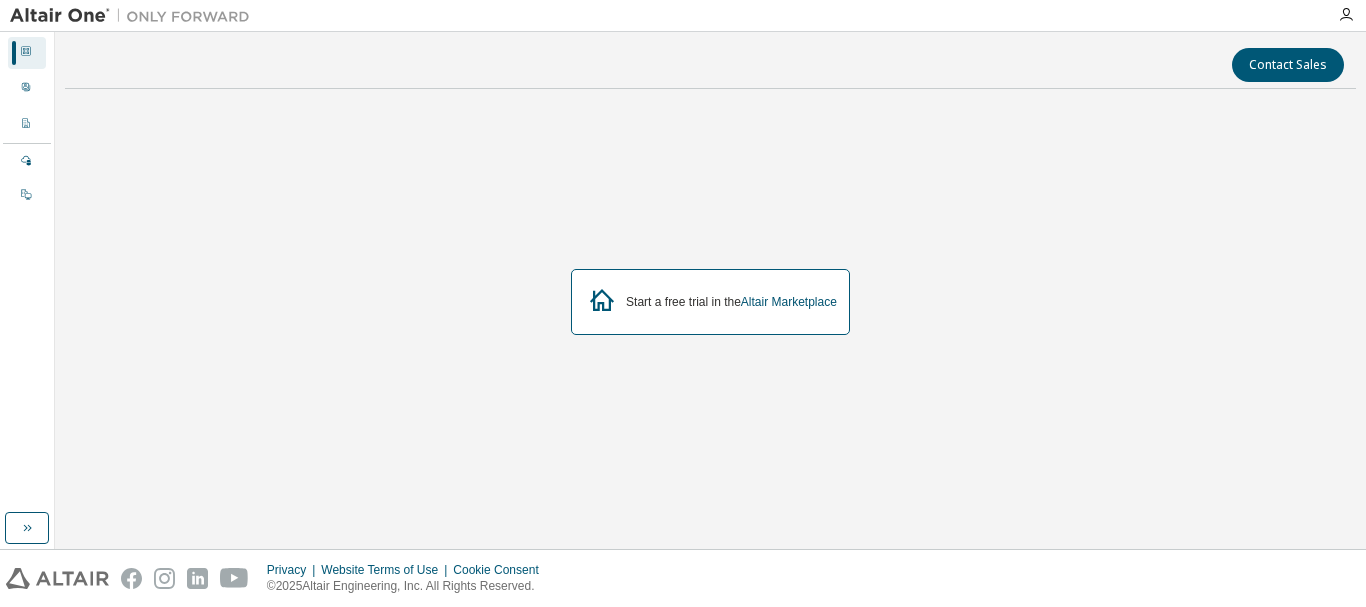 click on "Dashboard" at bounding box center (27, 53) 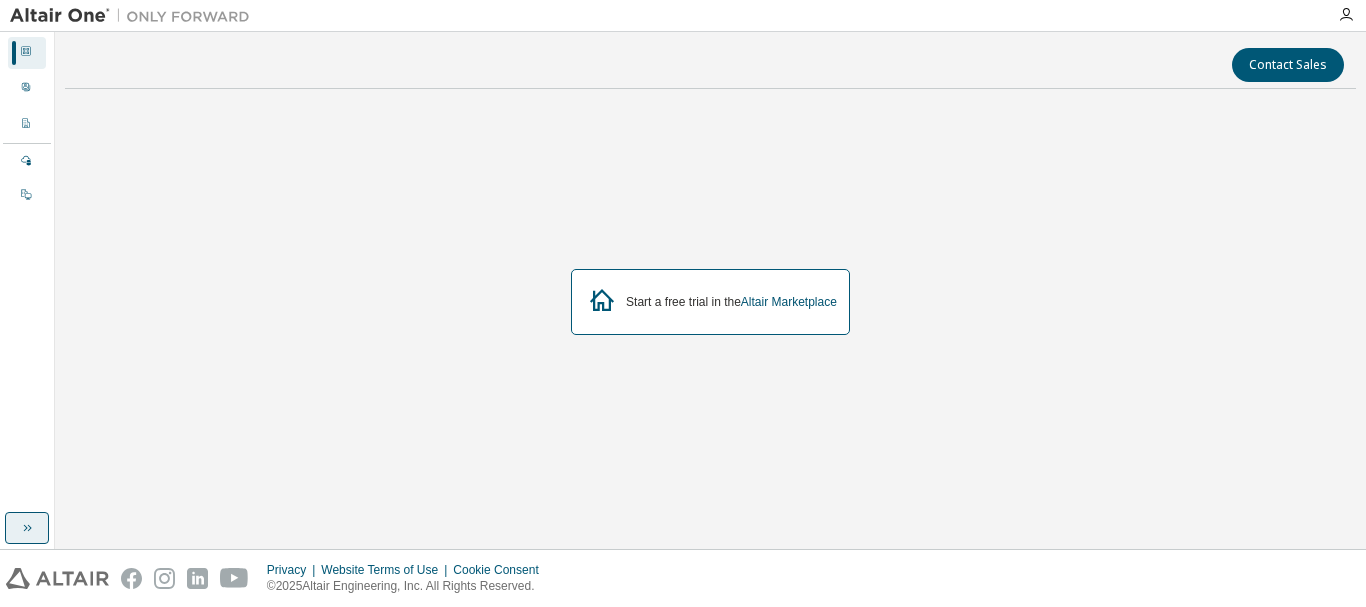 click 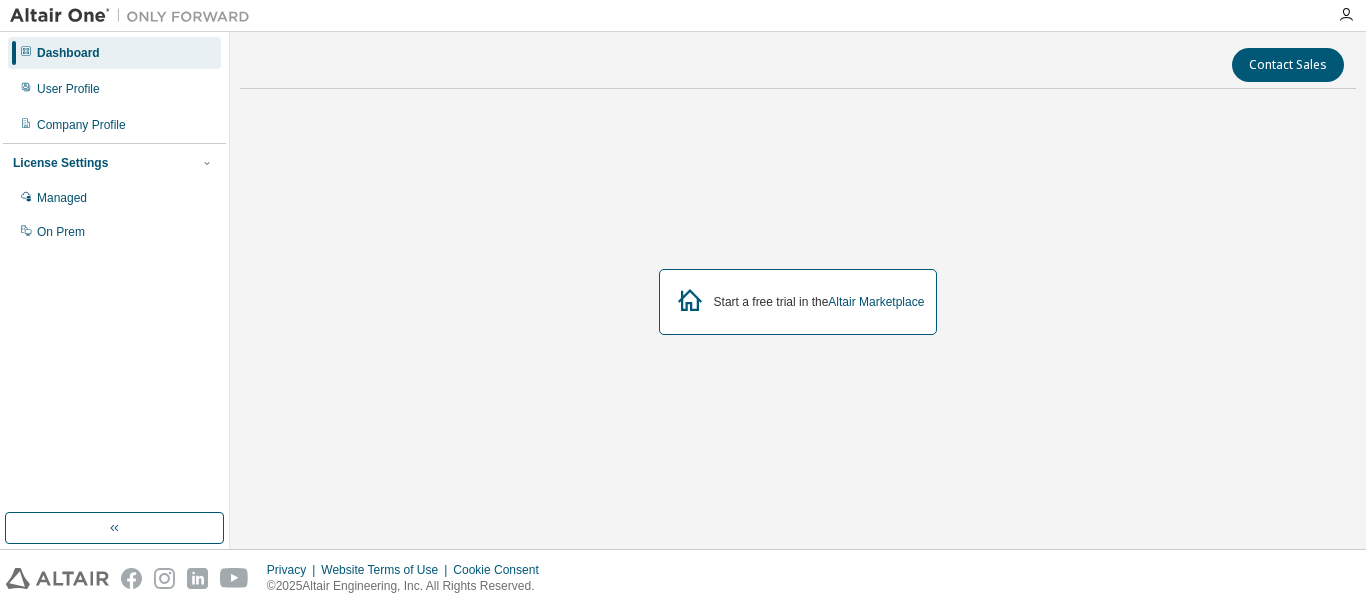 click on "Dashboard" at bounding box center (68, 53) 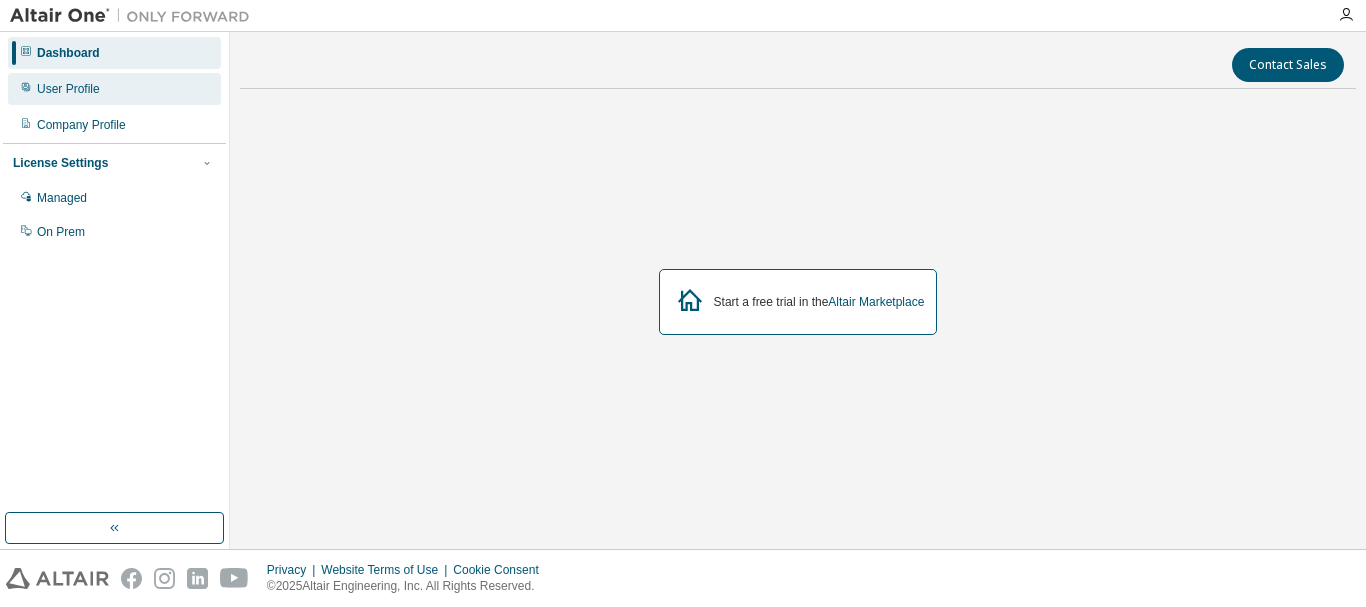 click on "User Profile" at bounding box center (68, 89) 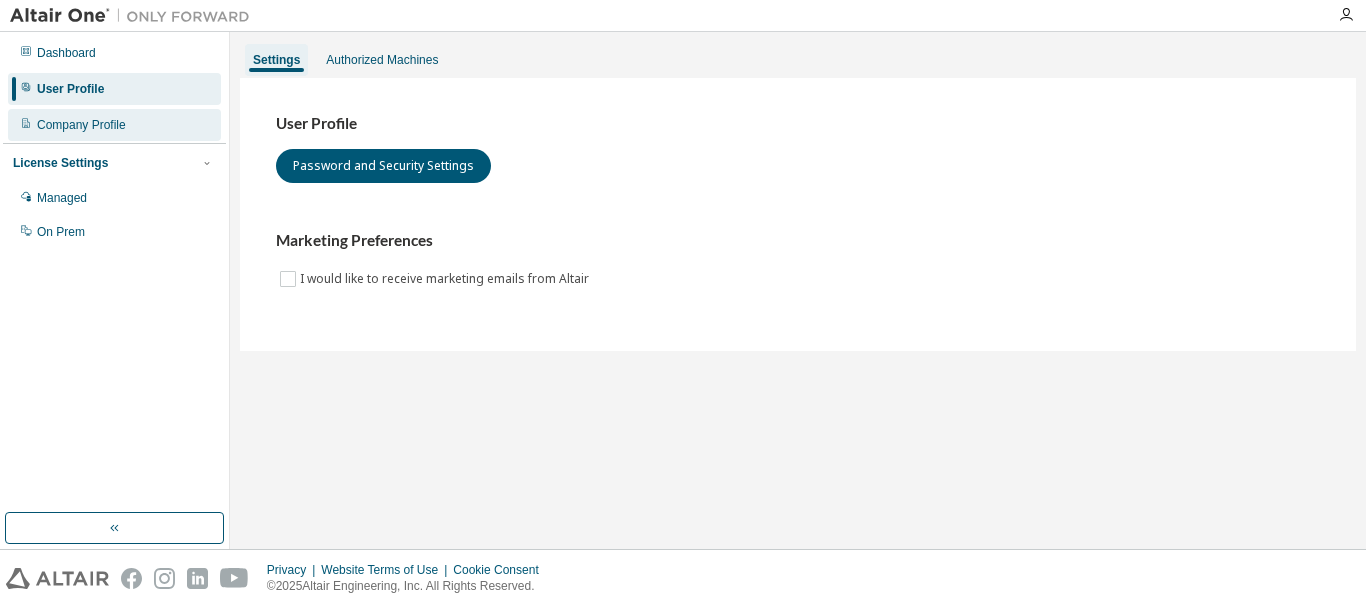 drag, startPoint x: 108, startPoint y: 129, endPoint x: 118, endPoint y: 138, distance: 13.453624 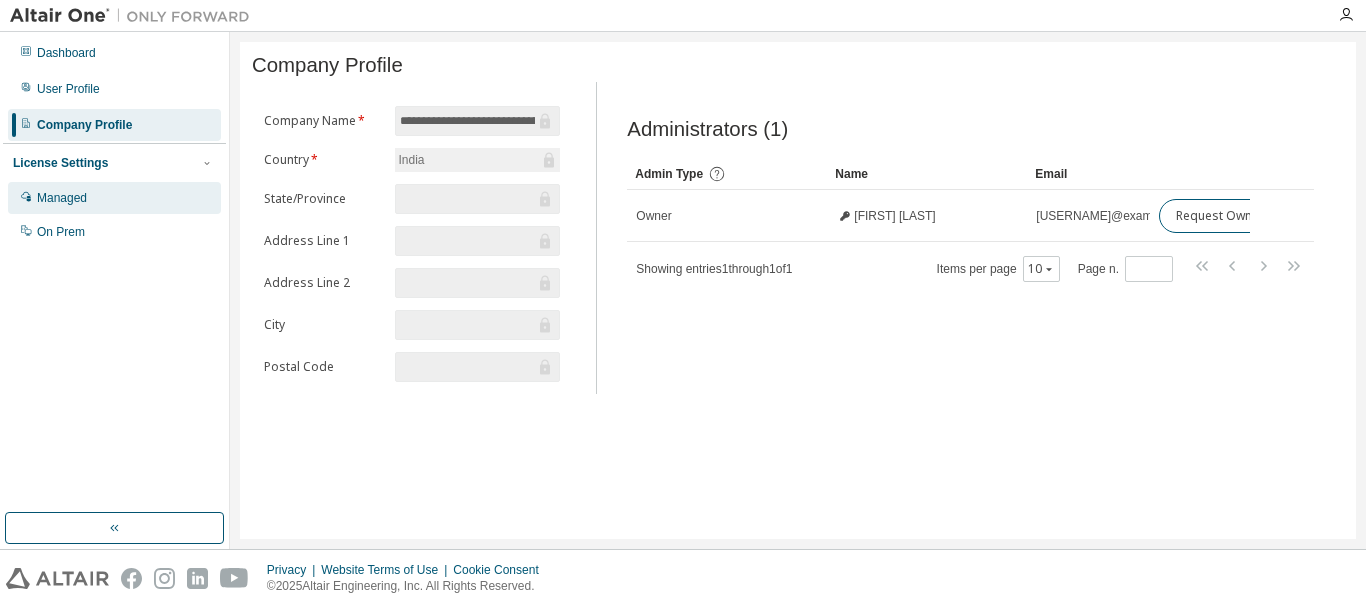click on "Managed" at bounding box center (114, 198) 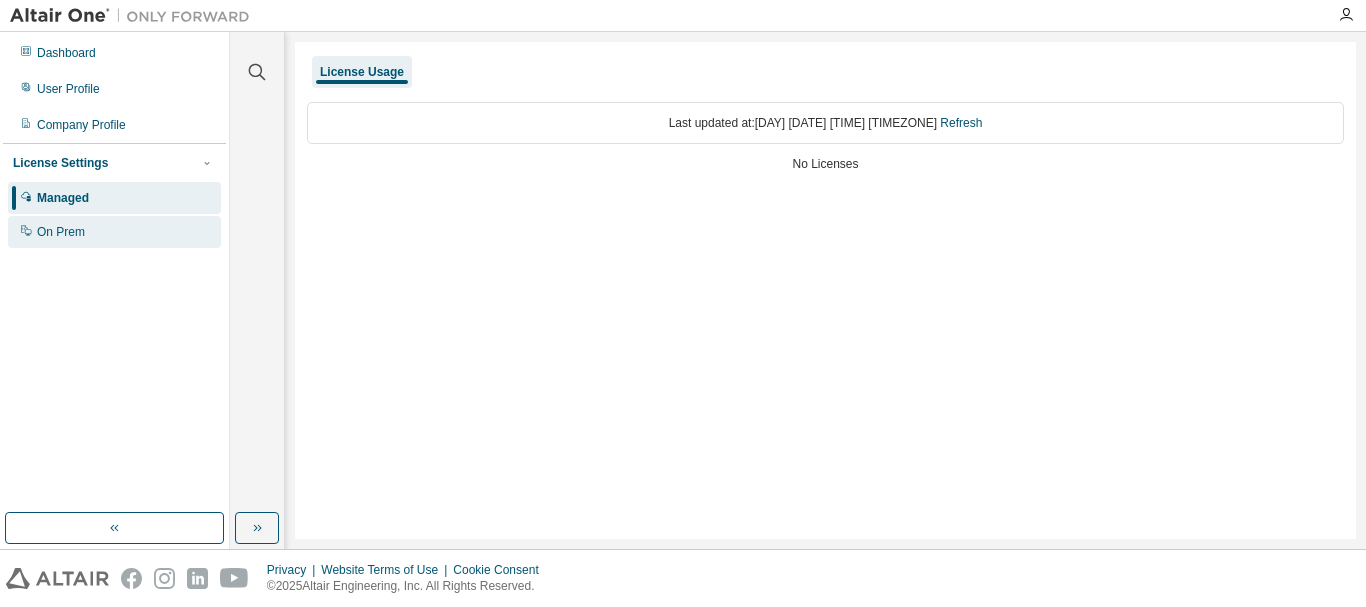 click on "On Prem" at bounding box center (114, 232) 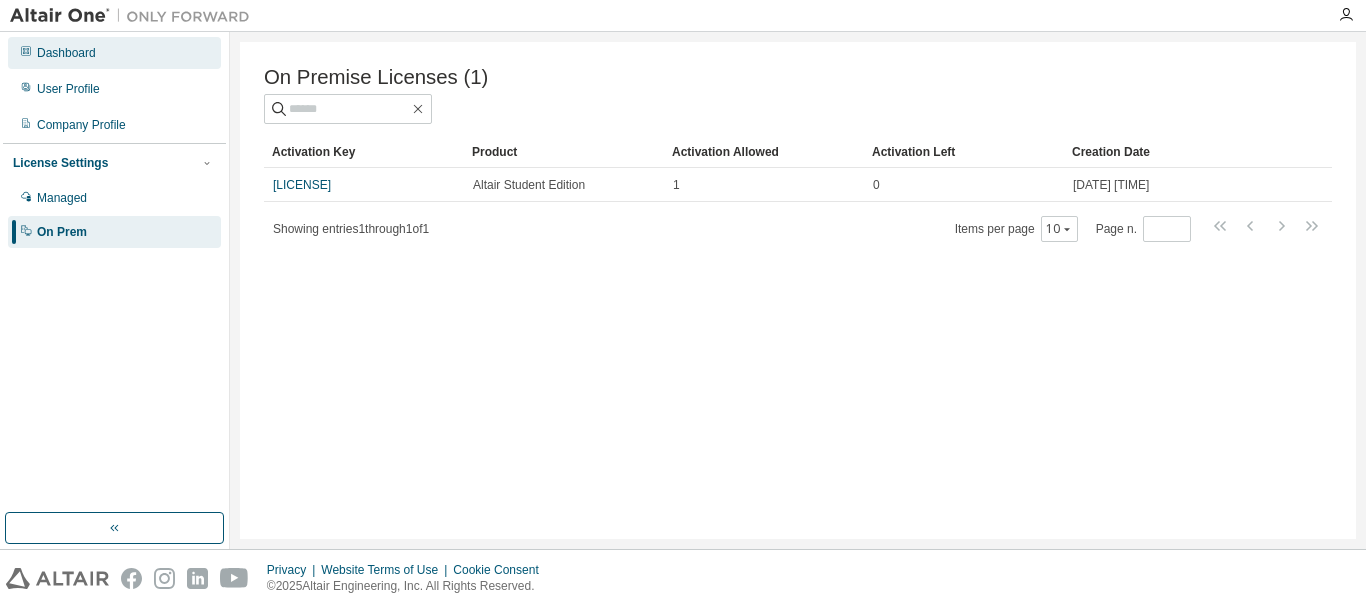 click on "Dashboard" at bounding box center [114, 53] 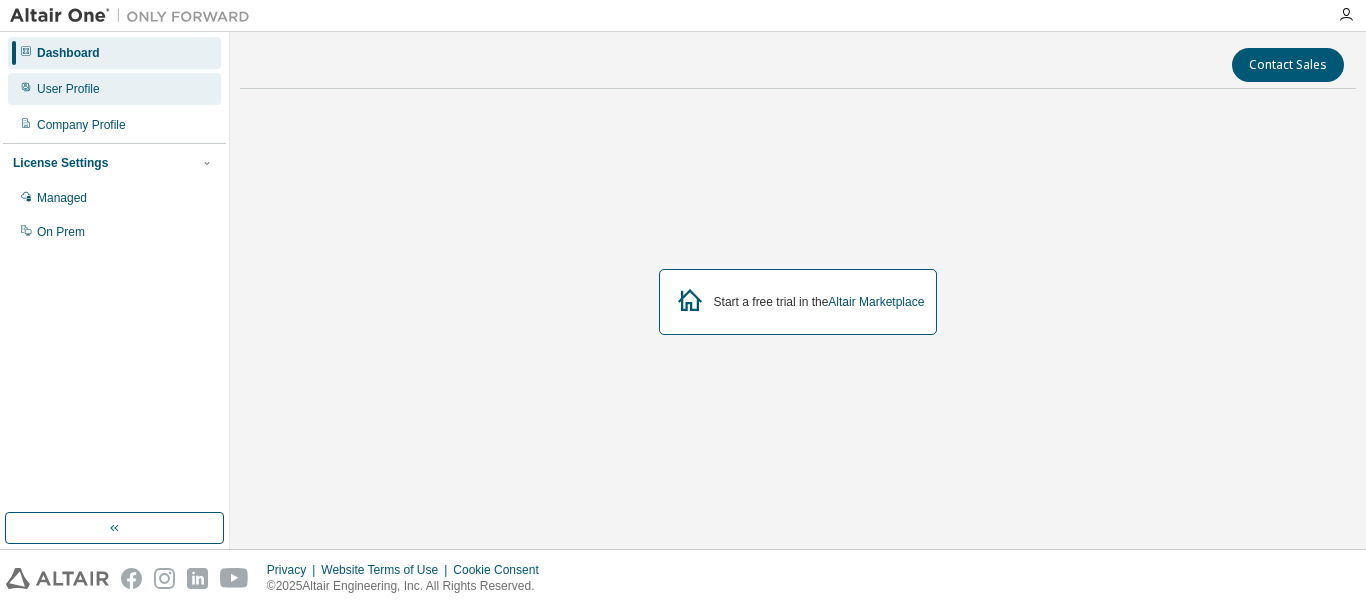 click on "User Profile" at bounding box center [114, 89] 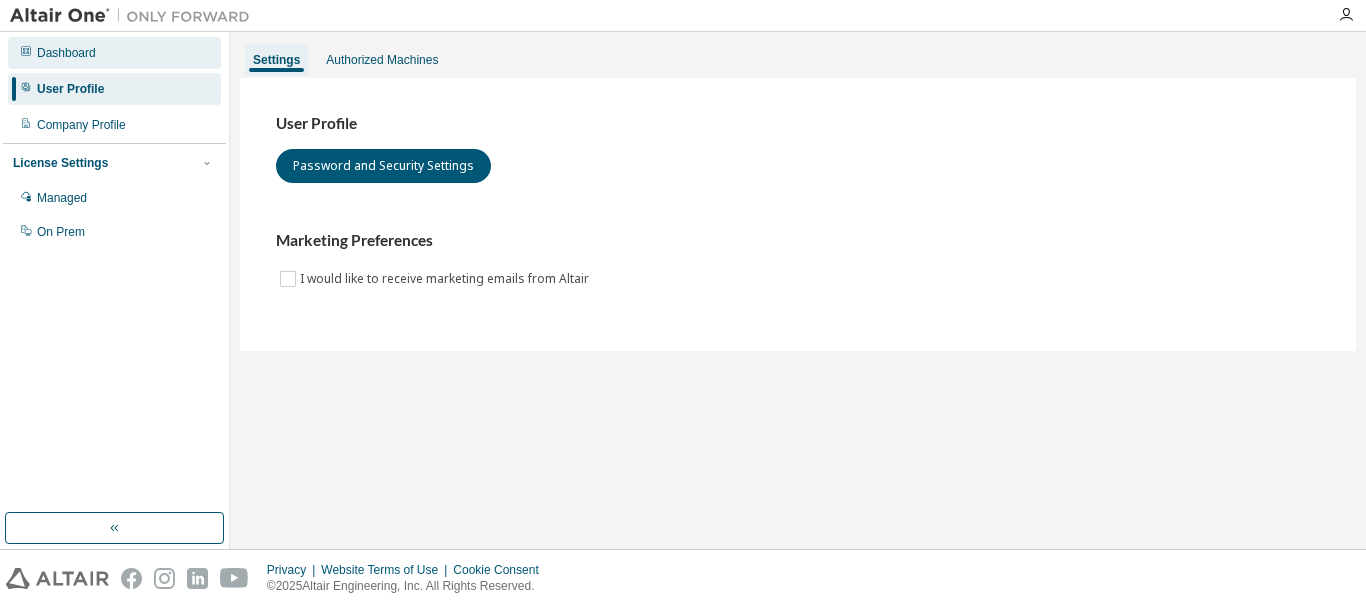 click on "Dashboard" at bounding box center [114, 53] 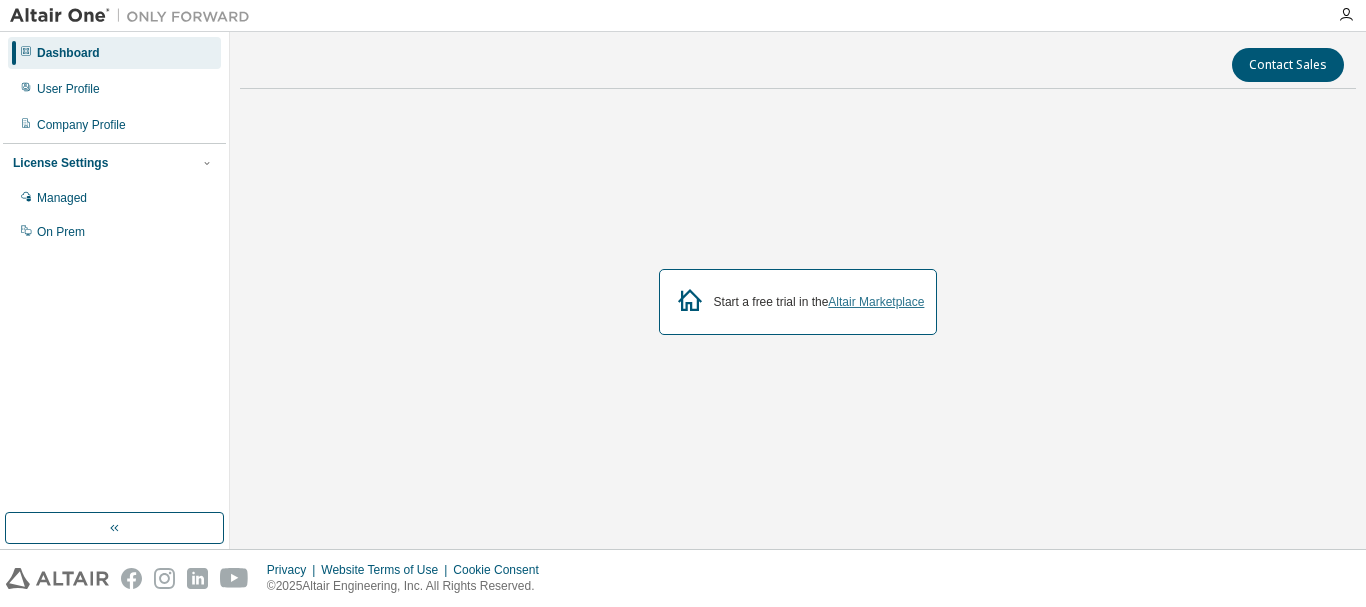 click on "Altair Marketplace" at bounding box center (876, 302) 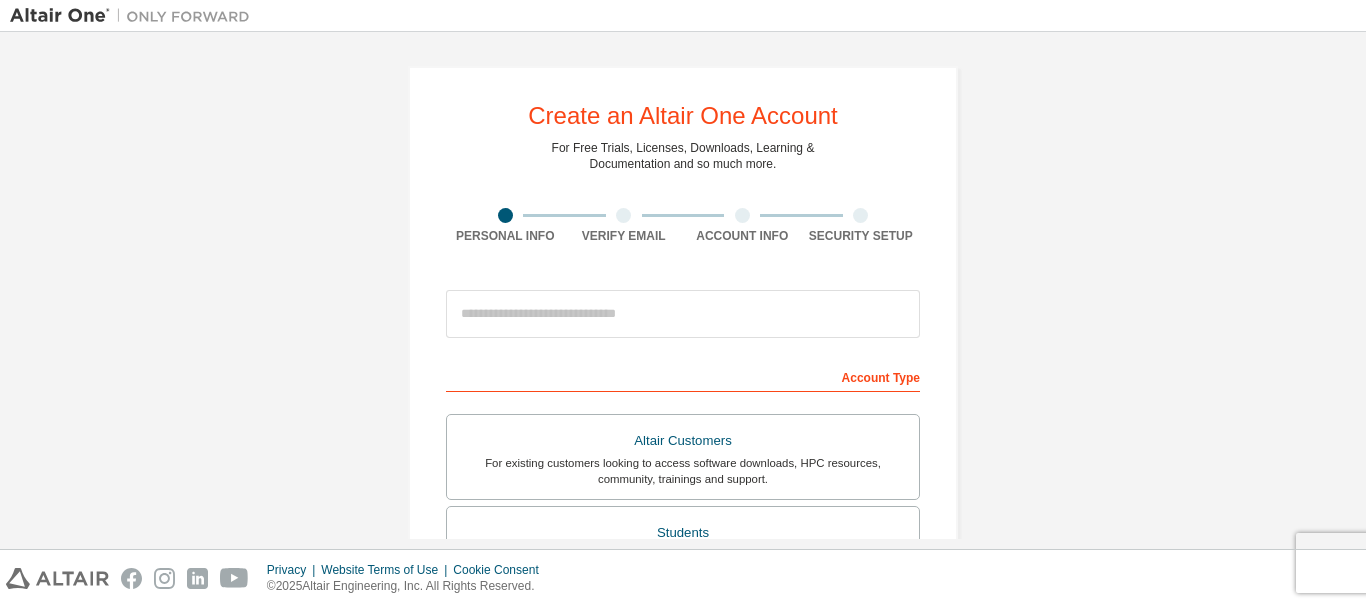 scroll, scrollTop: 0, scrollLeft: 0, axis: both 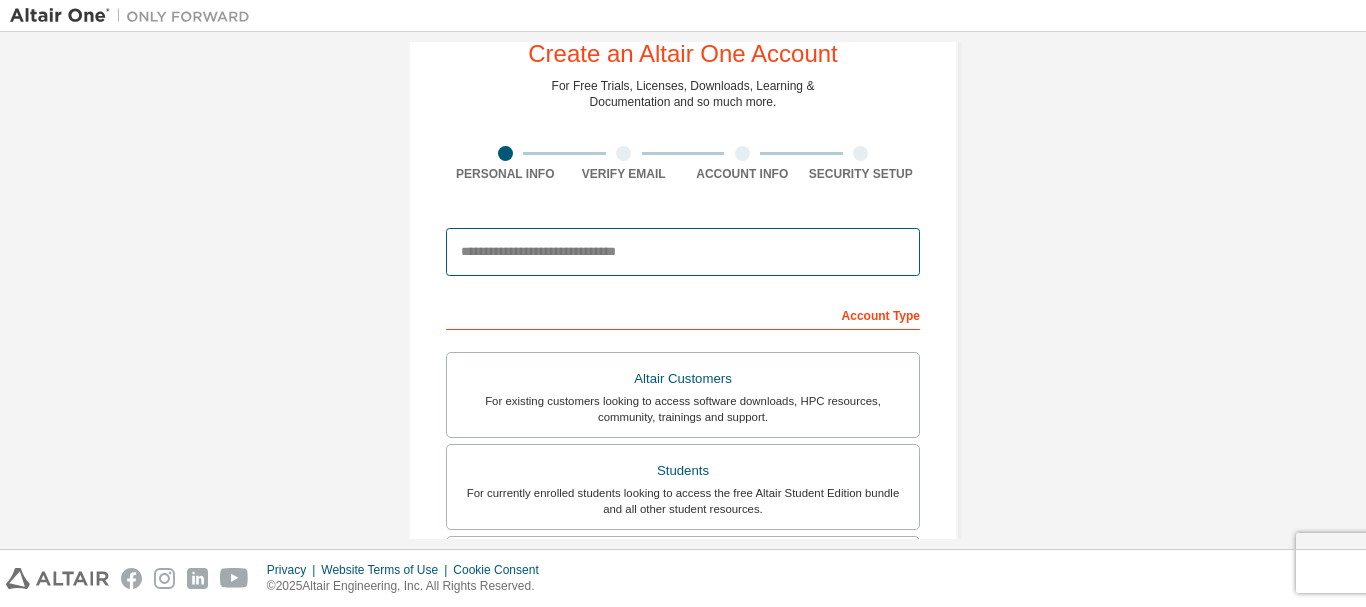 click at bounding box center (683, 252) 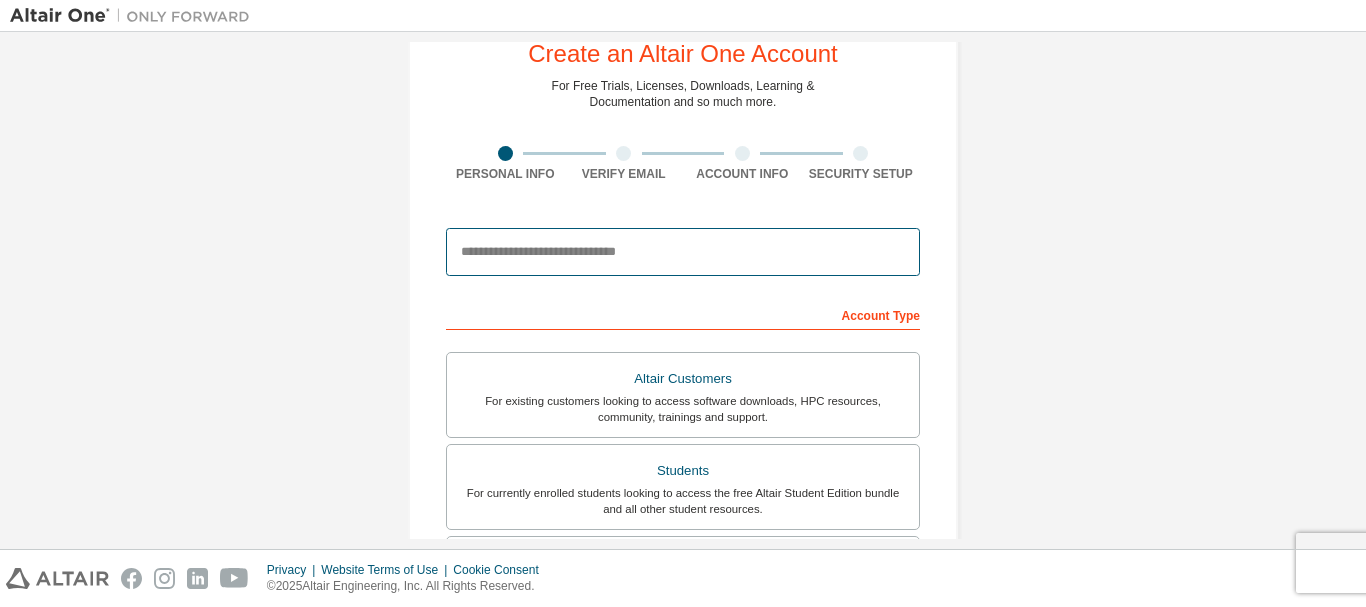 type on "**********" 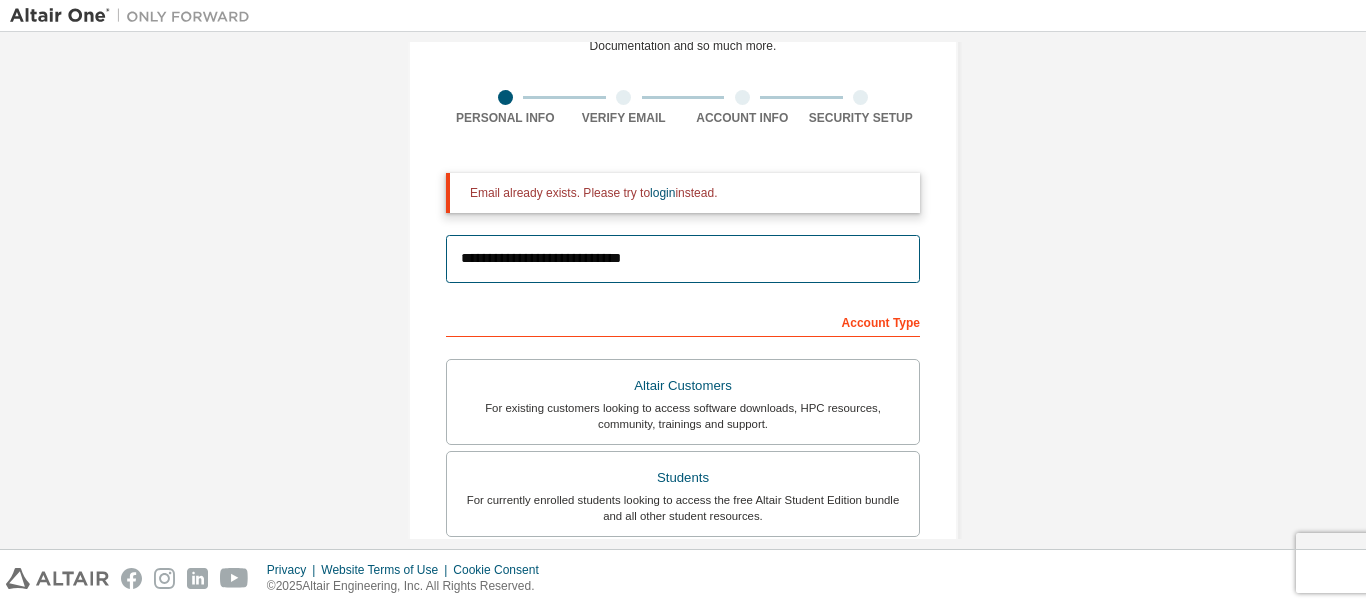 scroll, scrollTop: 62, scrollLeft: 0, axis: vertical 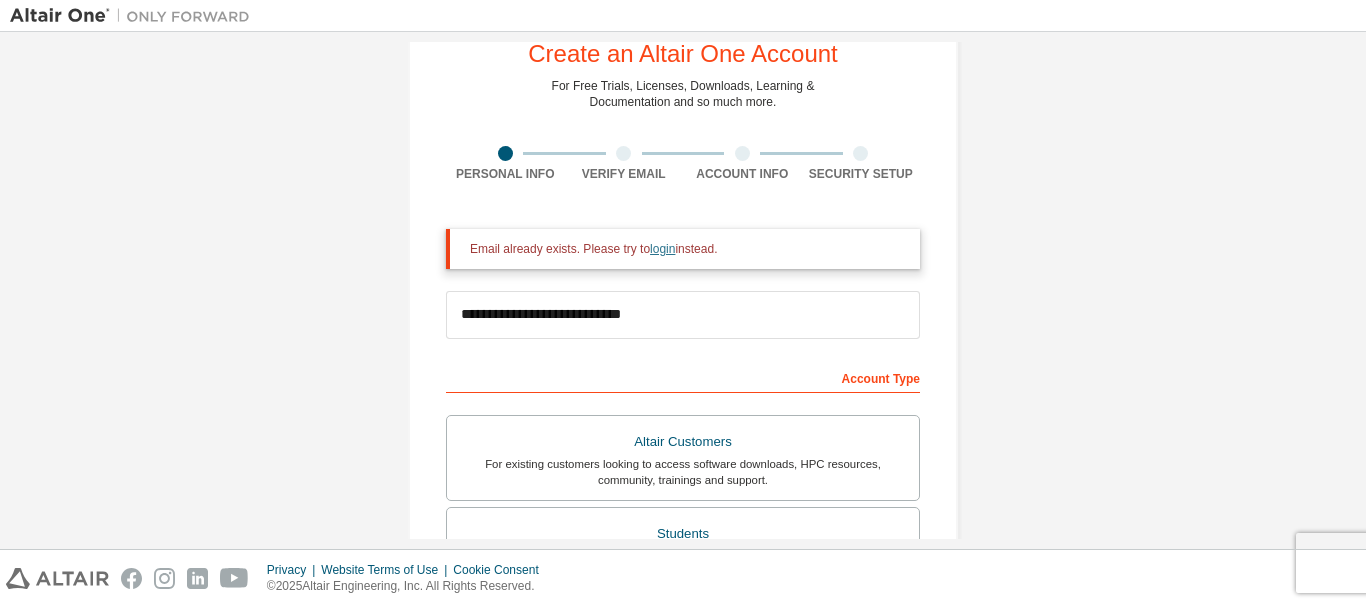 click on "login" at bounding box center [662, 249] 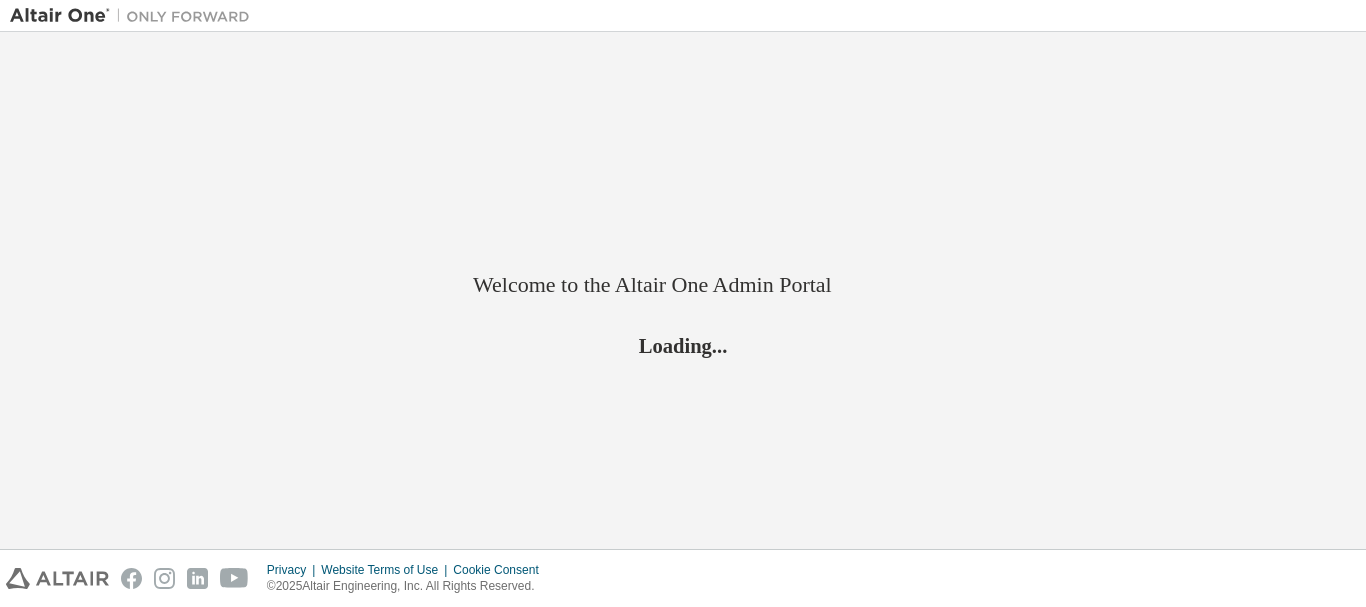 scroll, scrollTop: 0, scrollLeft: 0, axis: both 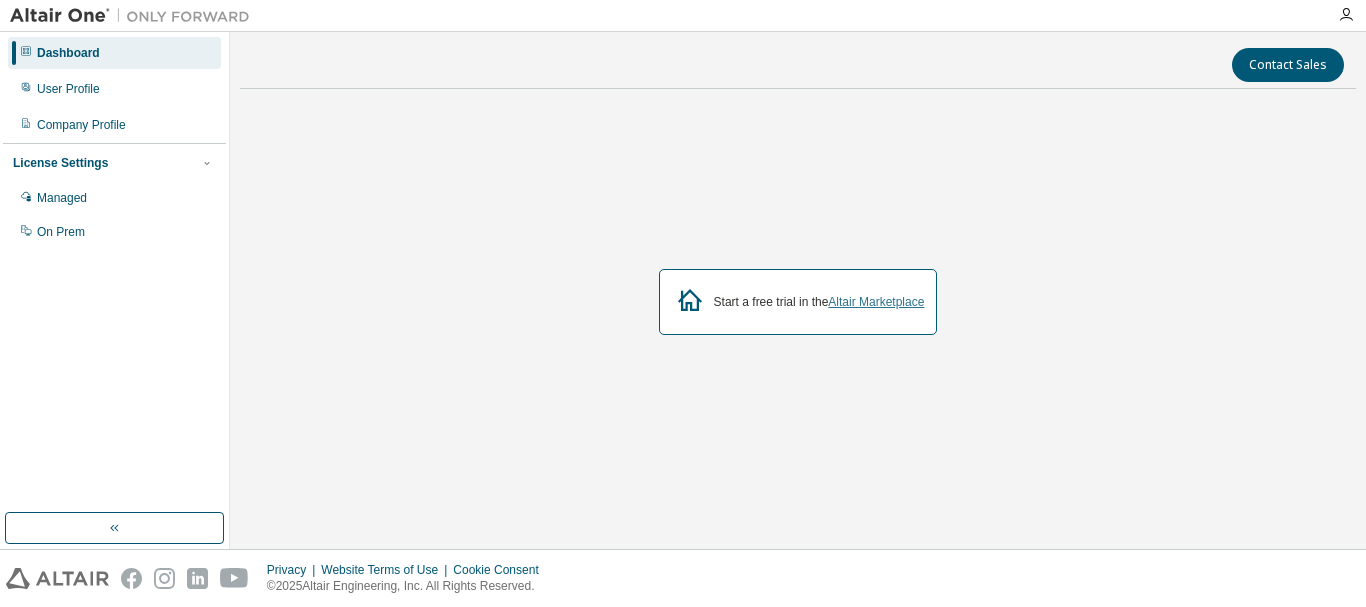 click on "Altair Marketplace" at bounding box center (876, 302) 